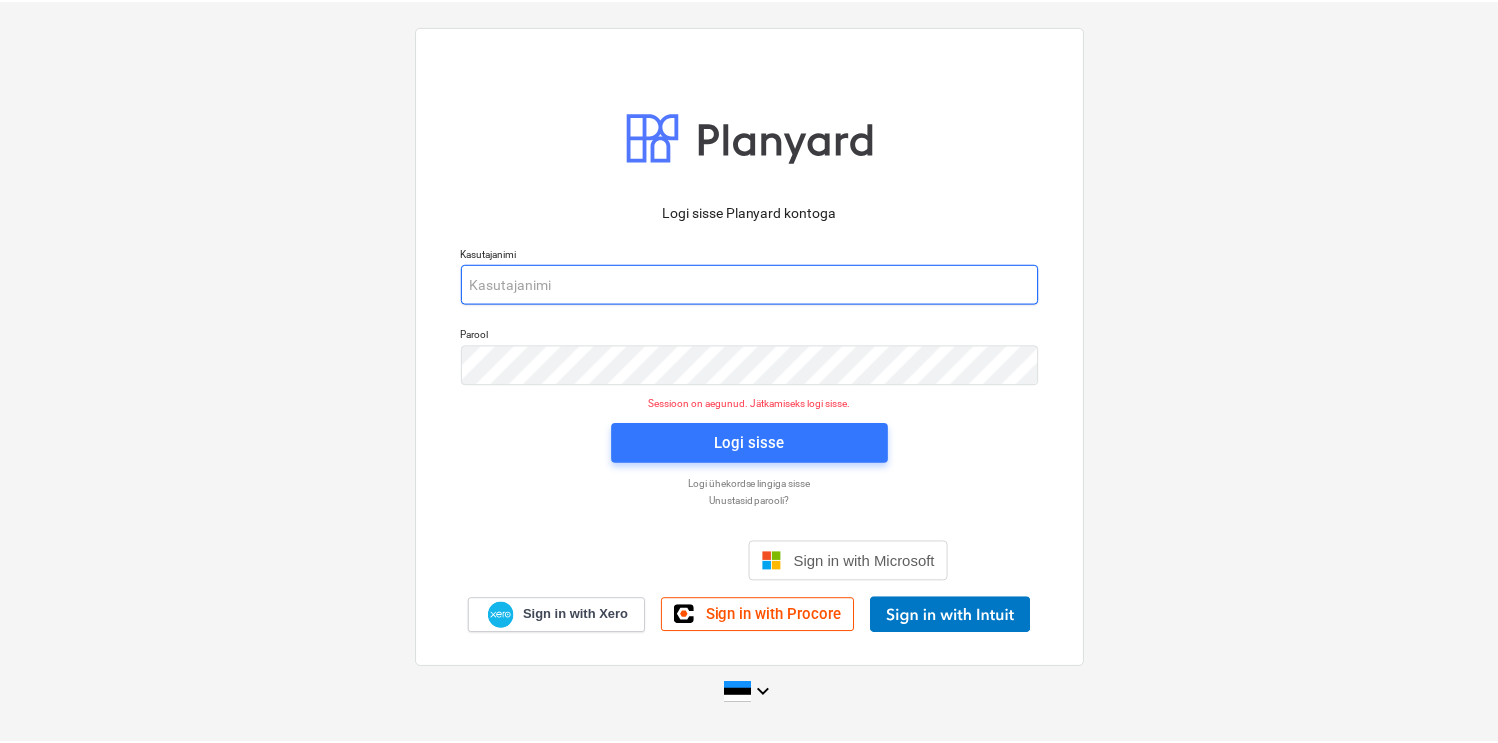scroll, scrollTop: 0, scrollLeft: 0, axis: both 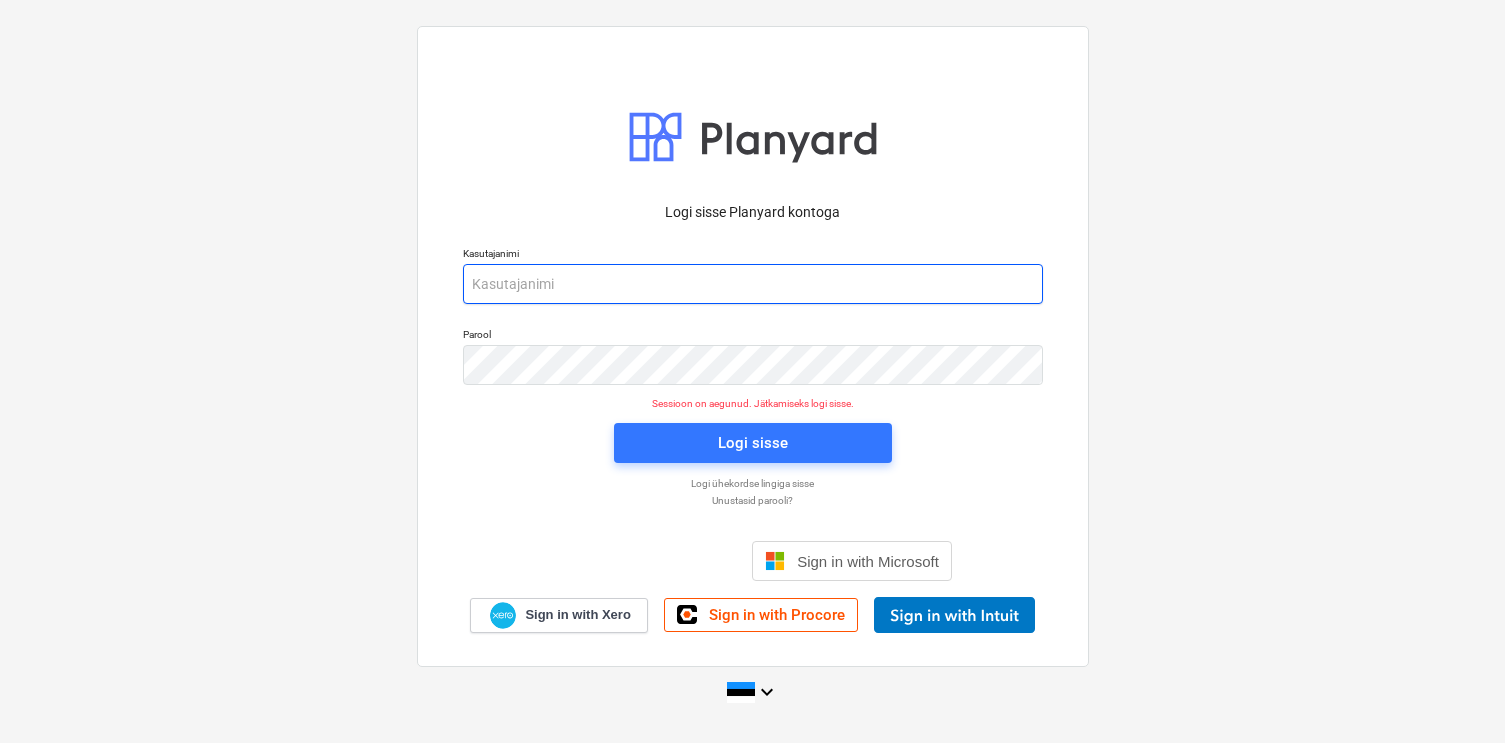 click at bounding box center (753, 284) 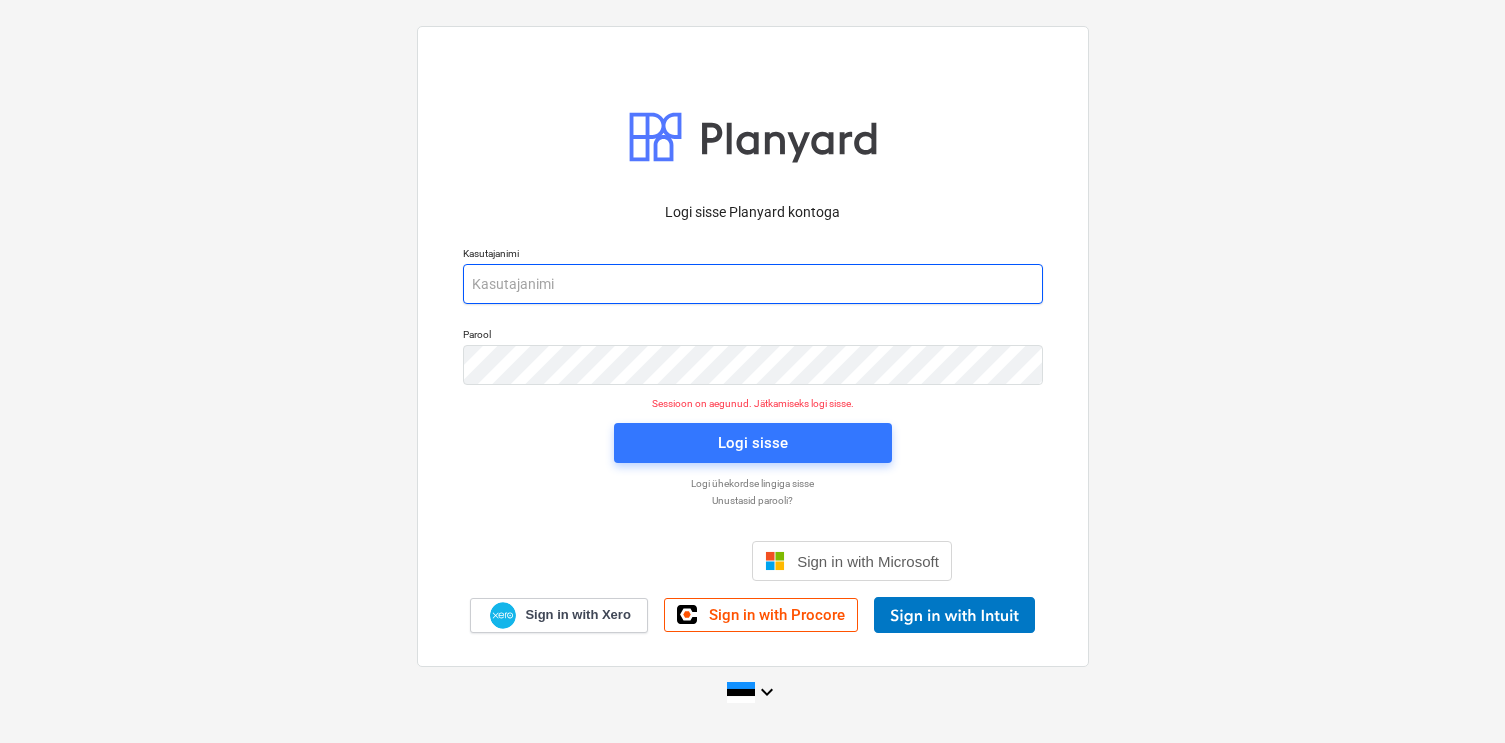 type on "[EMAIL_ADDRESS][DOMAIN_NAME]" 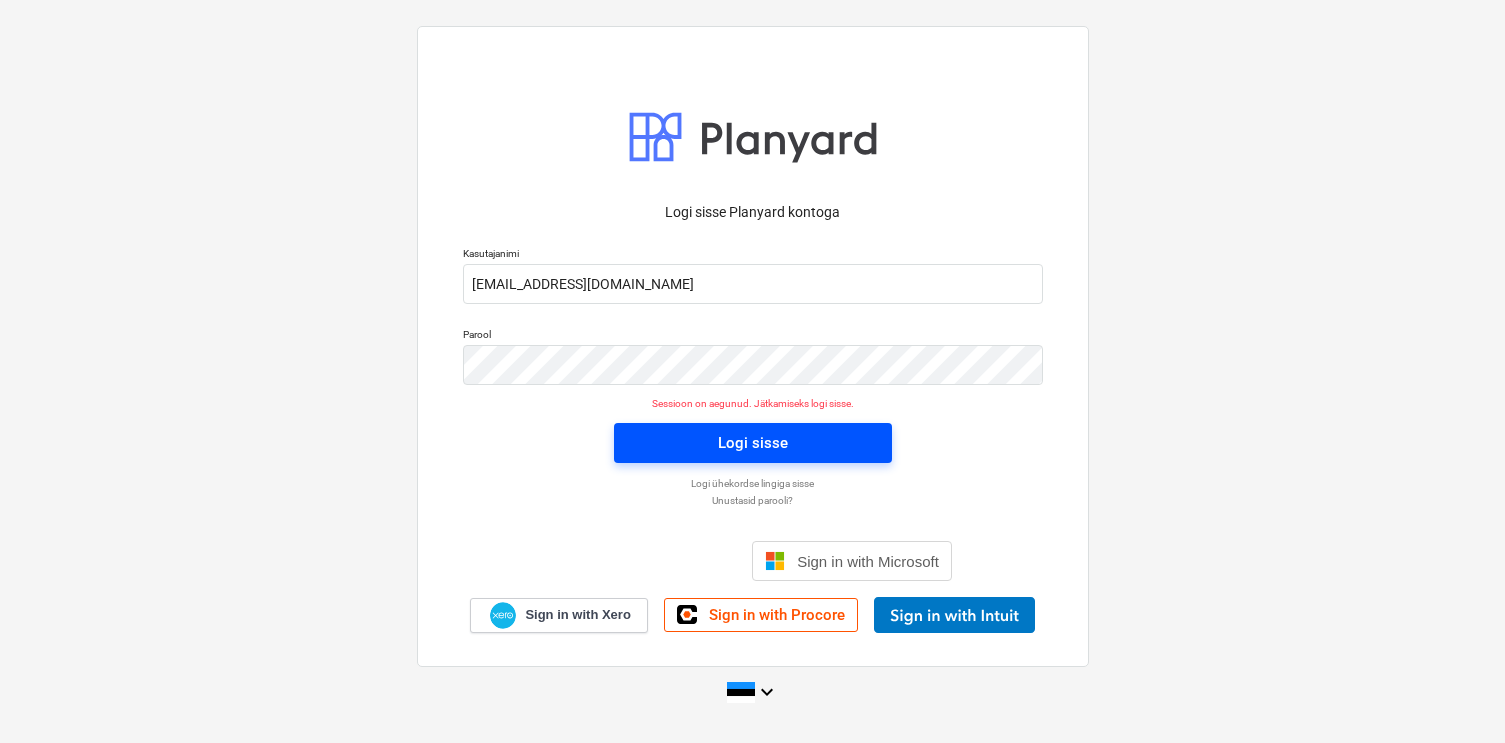 click on "Logi sisse" at bounding box center (753, 443) 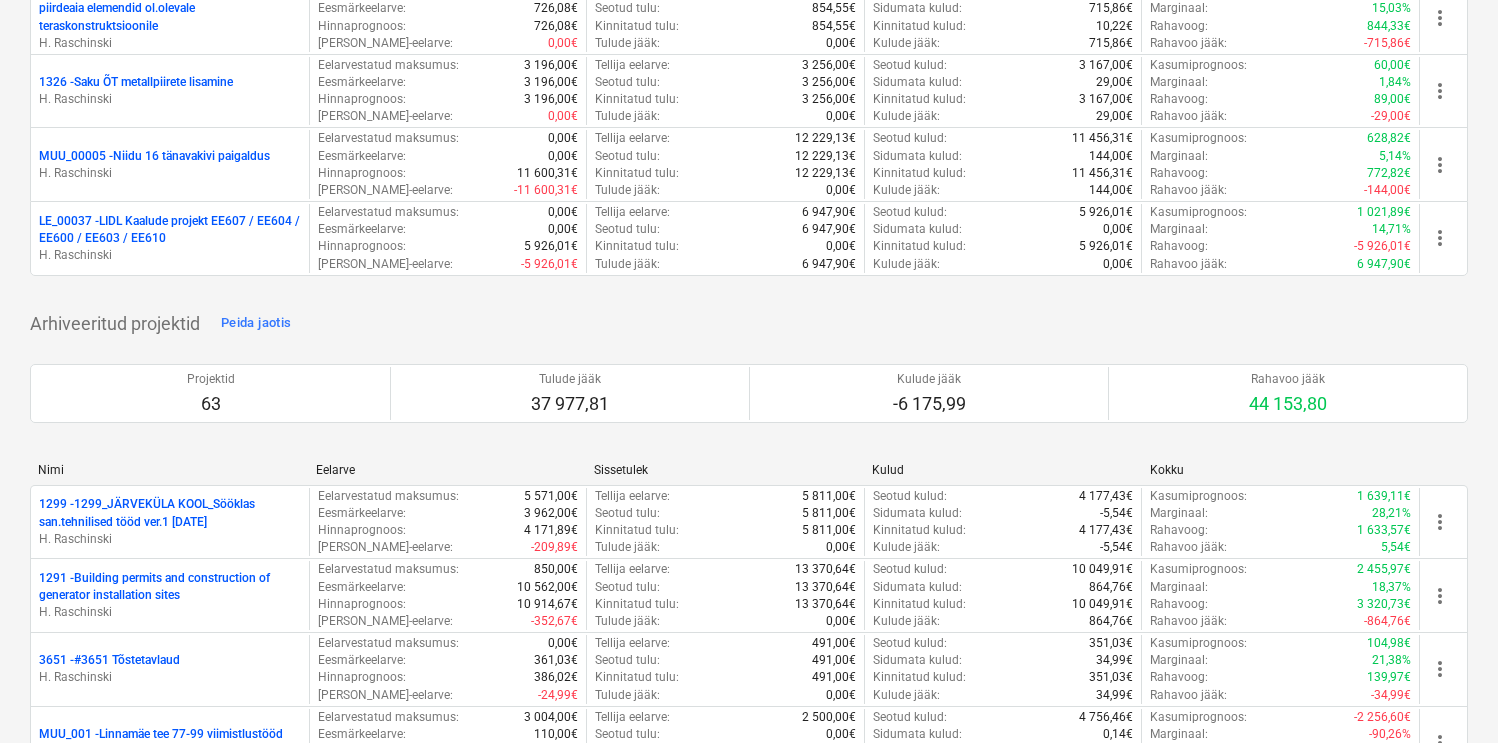 scroll, scrollTop: 4132, scrollLeft: 0, axis: vertical 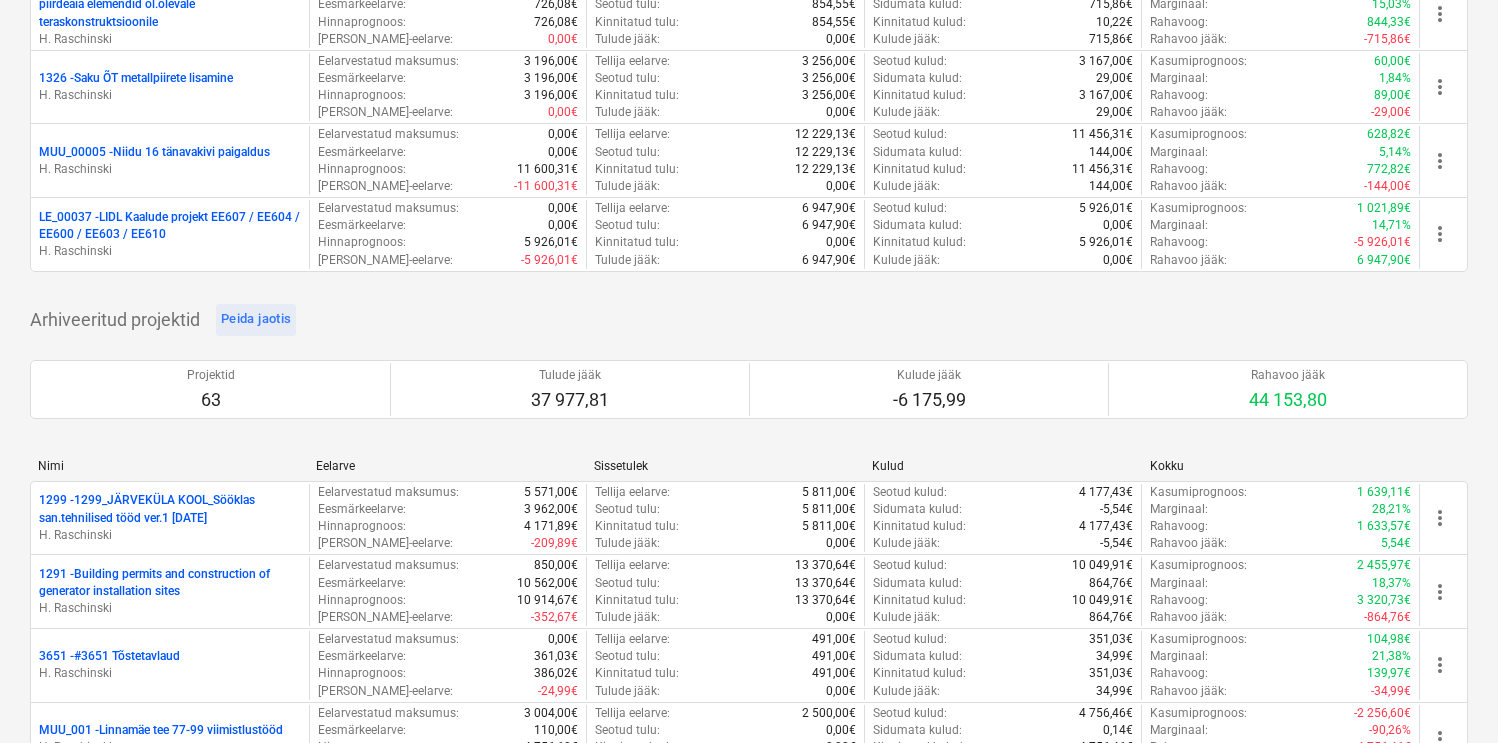 click on "Peida jaotis" at bounding box center (256, 319) 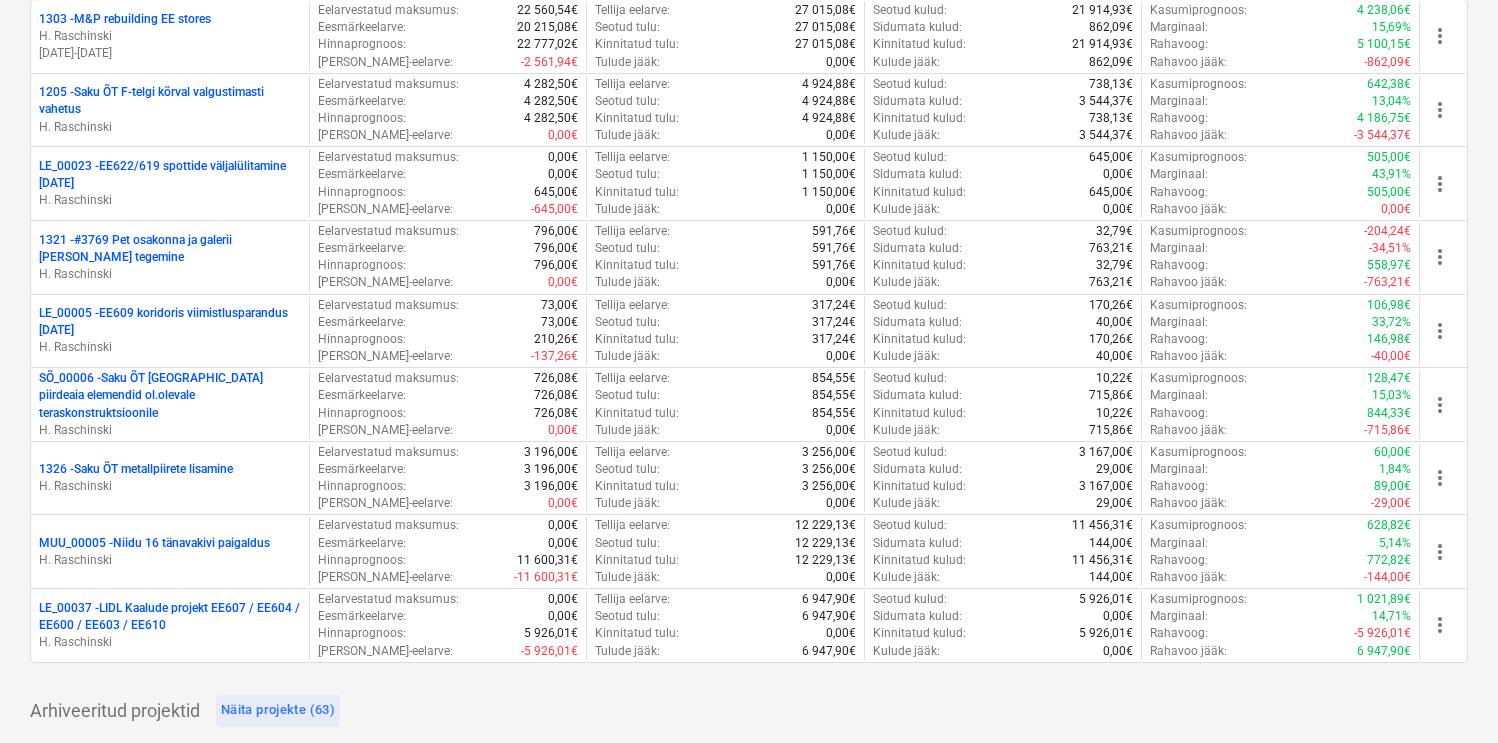 scroll, scrollTop: 3740, scrollLeft: 0, axis: vertical 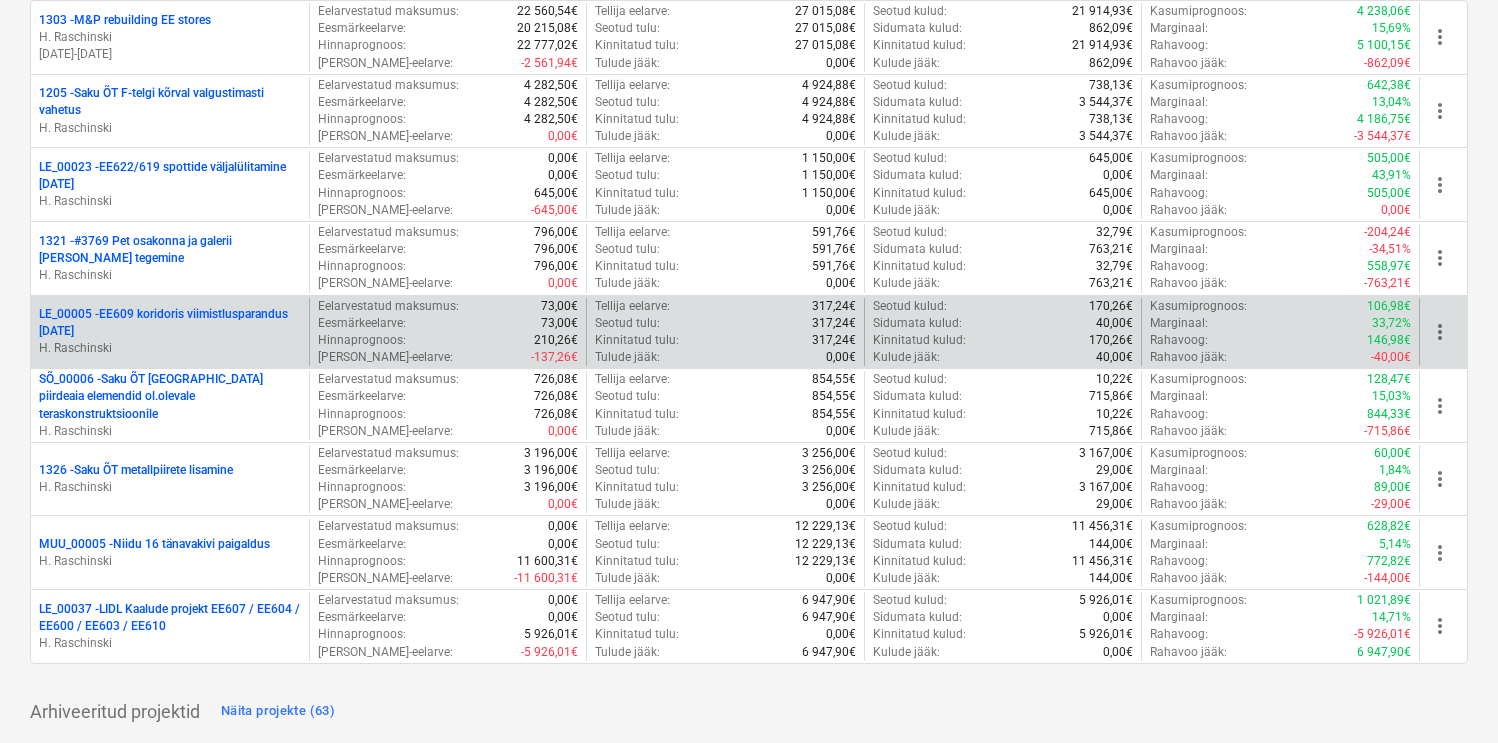 type 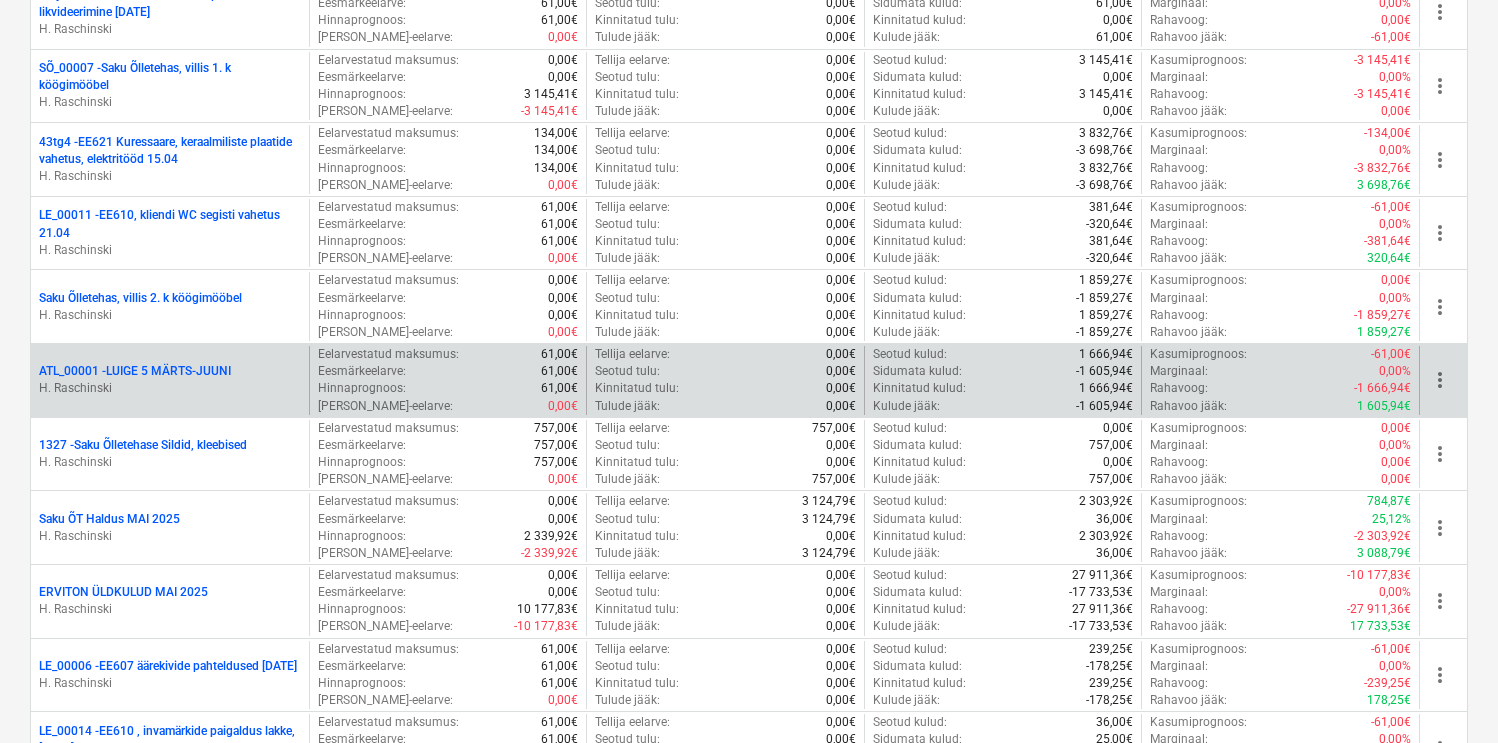 click on "ATL_00001 -  LUIGE [DATE]-JUUNI" at bounding box center [170, 371] 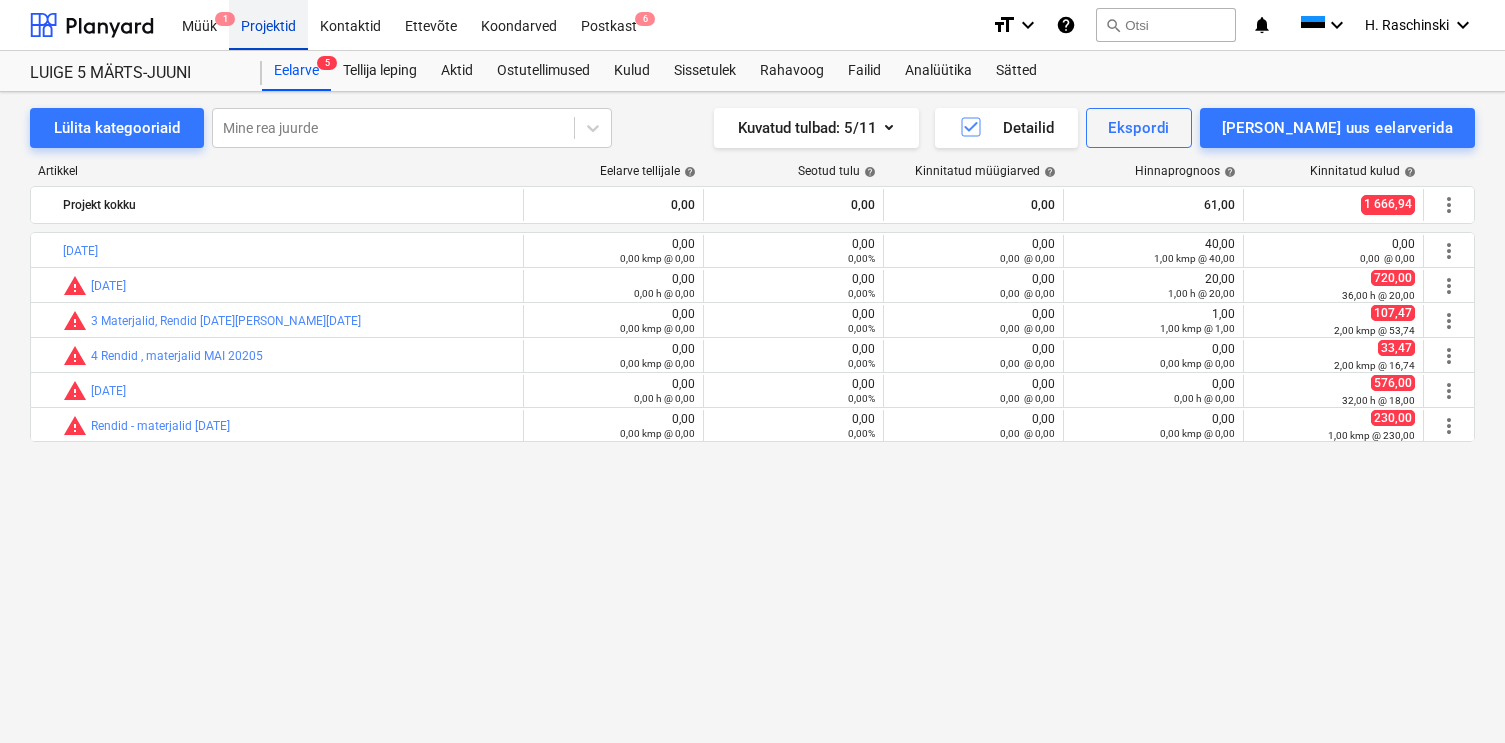 click on "Projektid" at bounding box center [268, 24] 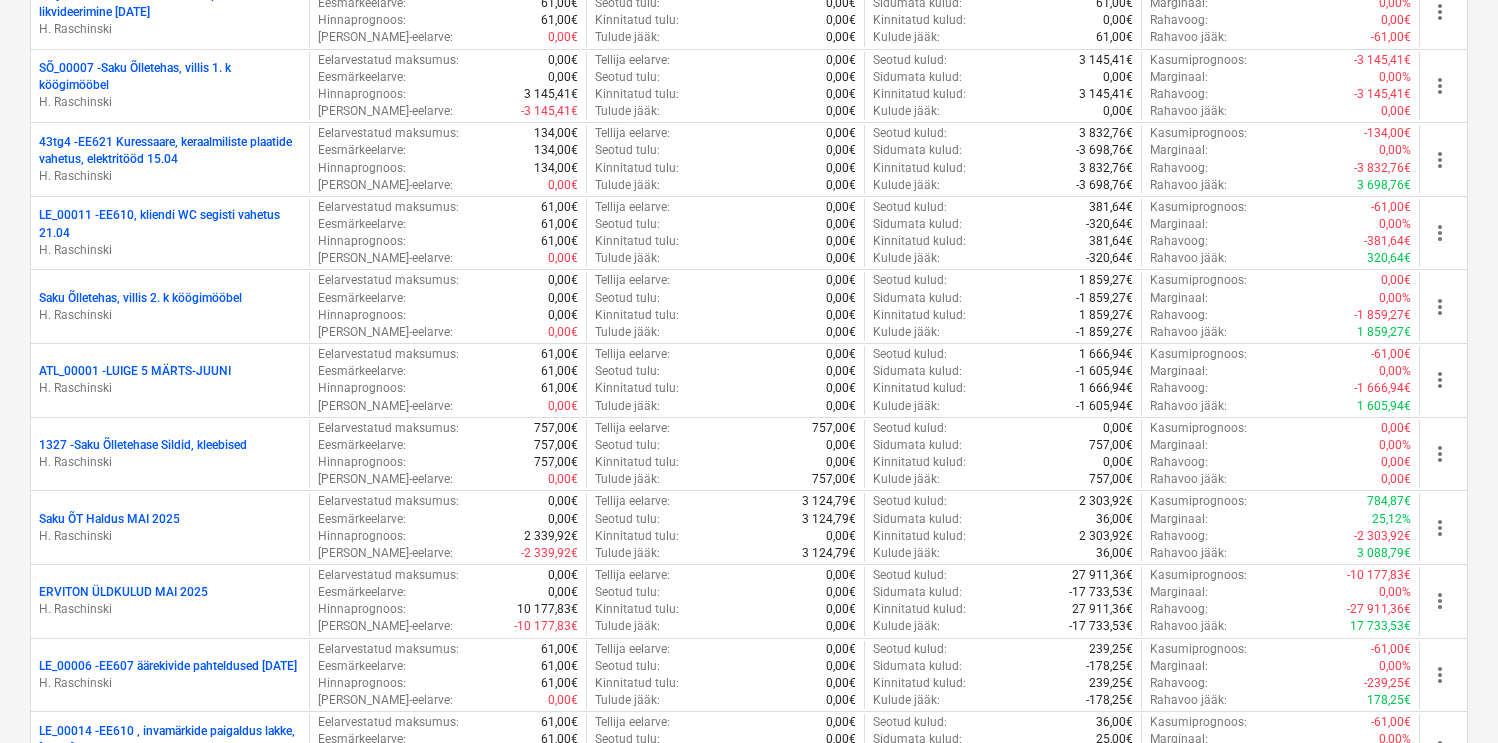 scroll, scrollTop: 2484, scrollLeft: 0, axis: vertical 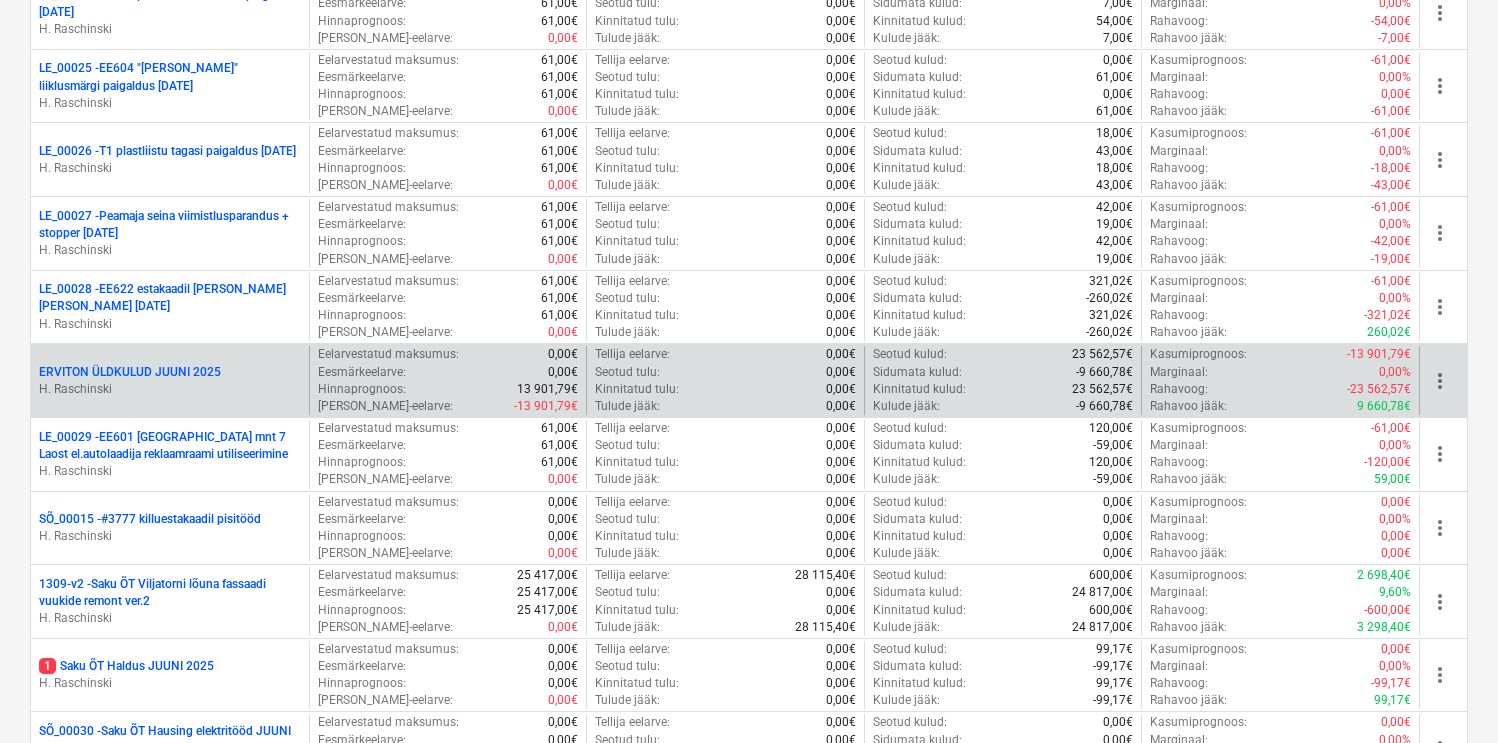 click on "more_vert" at bounding box center (1440, 381) 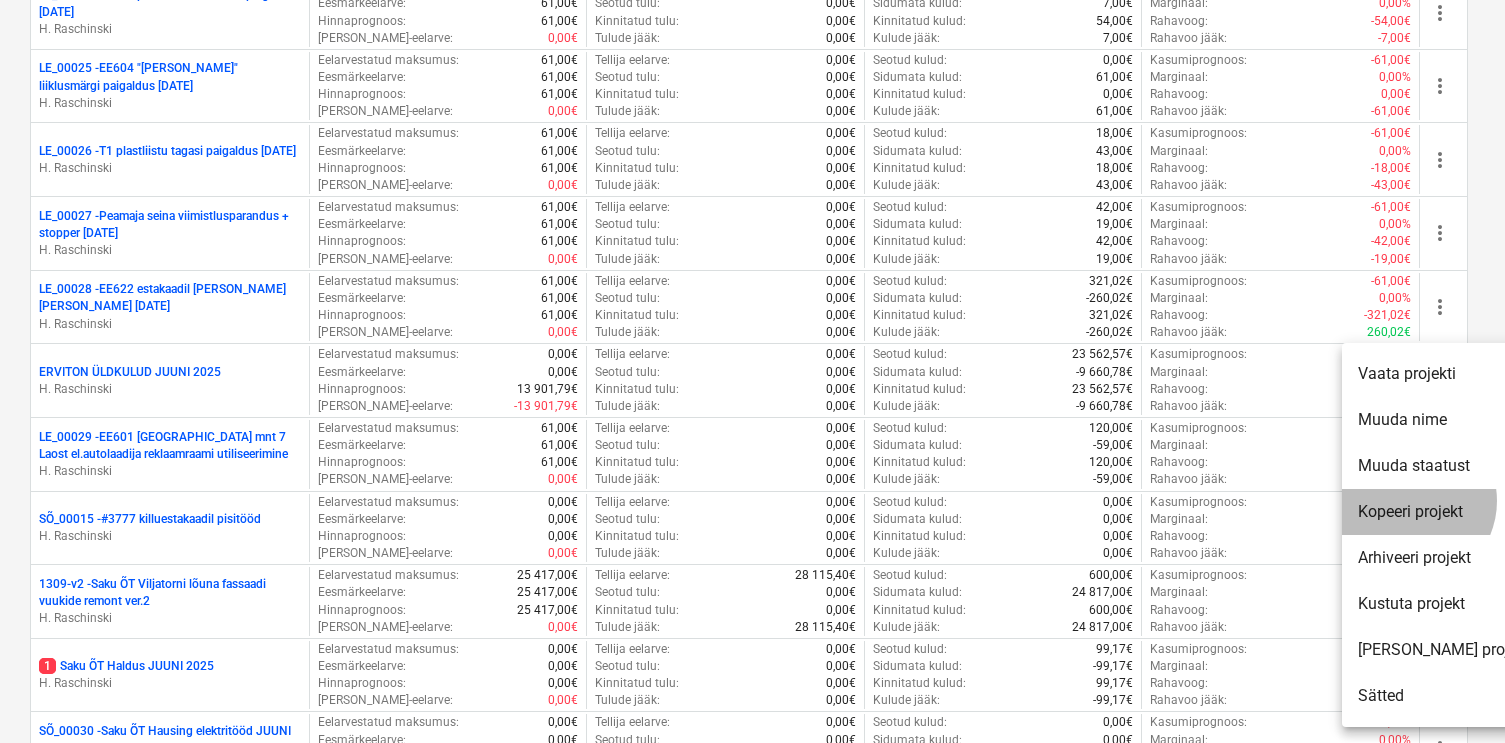 click on "Kopeeri projekt" at bounding box center (1444, 512) 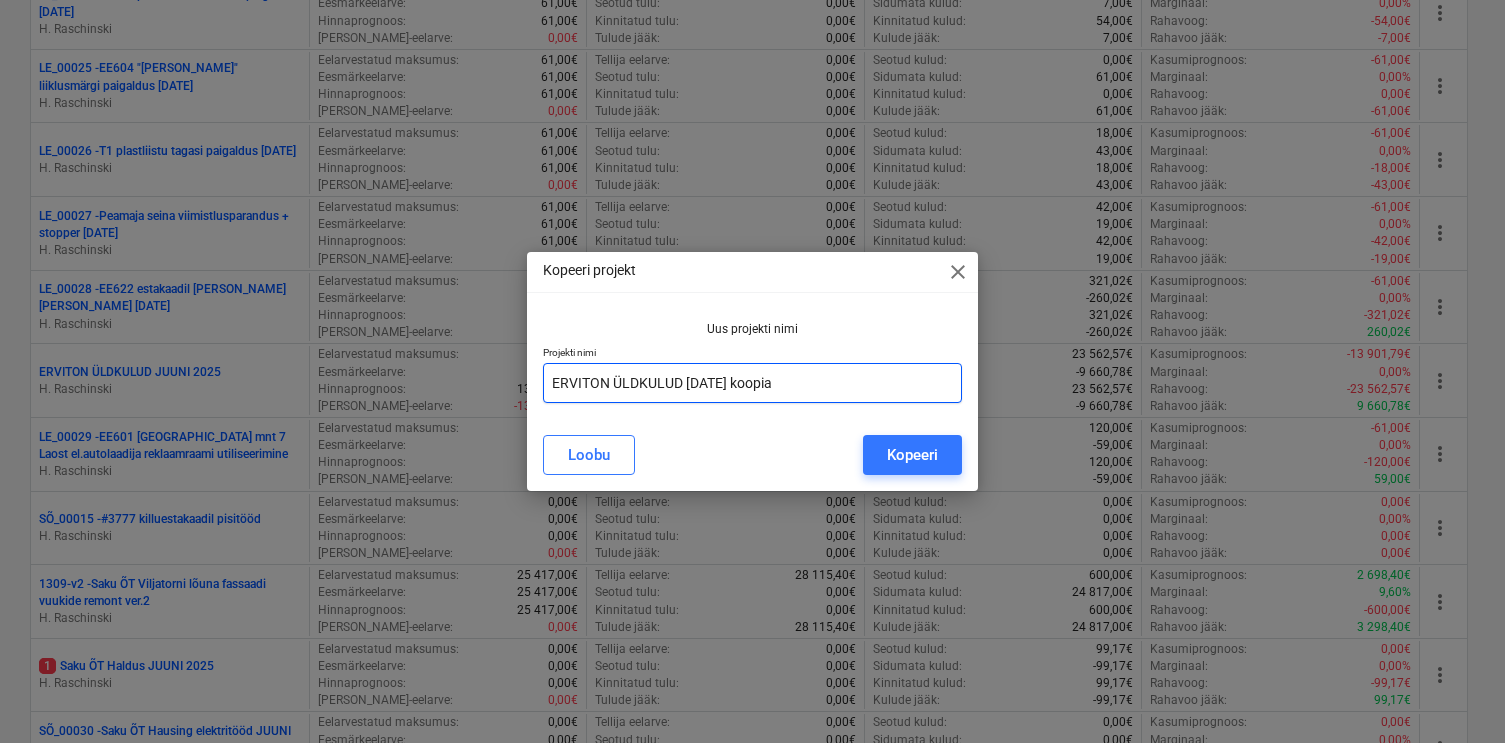 click on "ERVITON ÜLDKULUD [DATE] koopia" at bounding box center (753, 383) 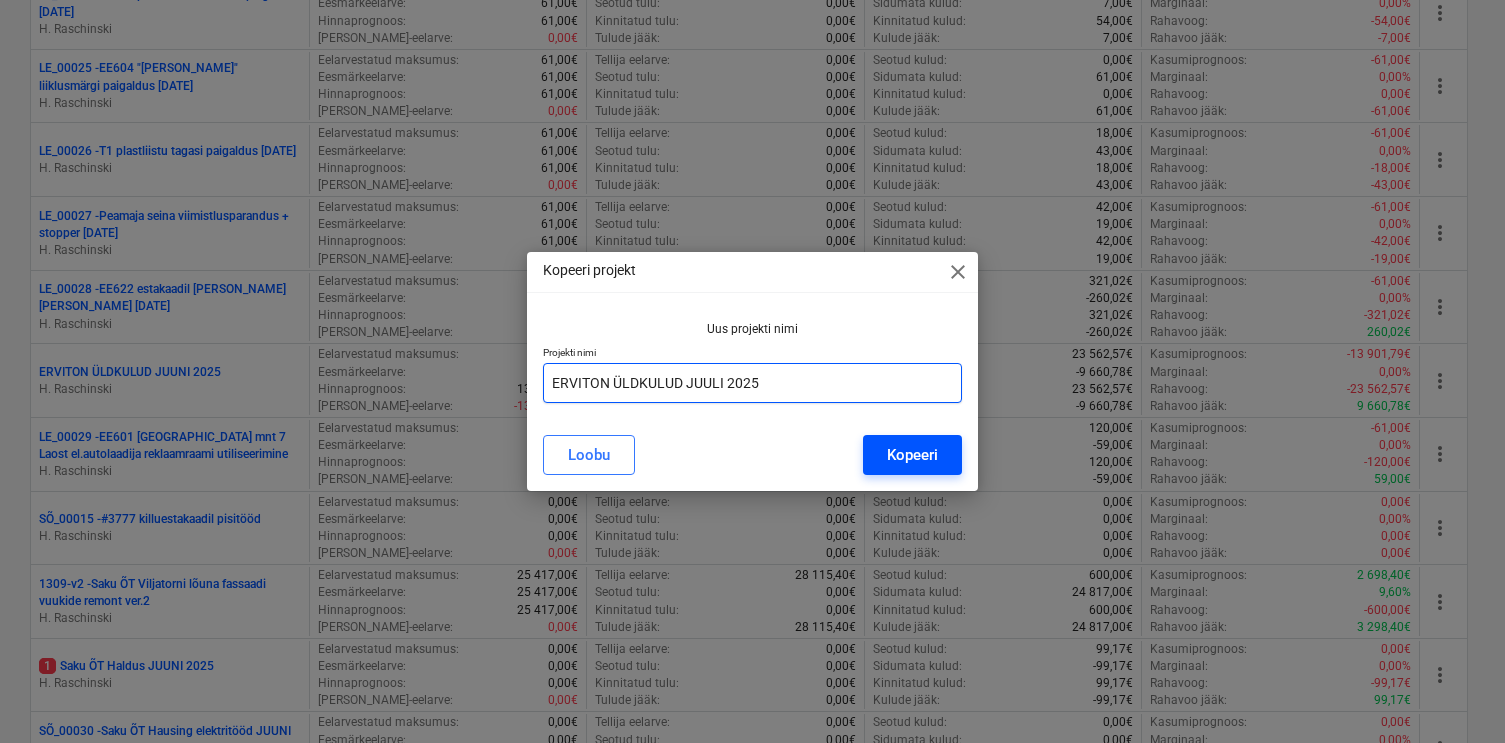 type on "ERVITON ÜLDKULUD JUULI 2025" 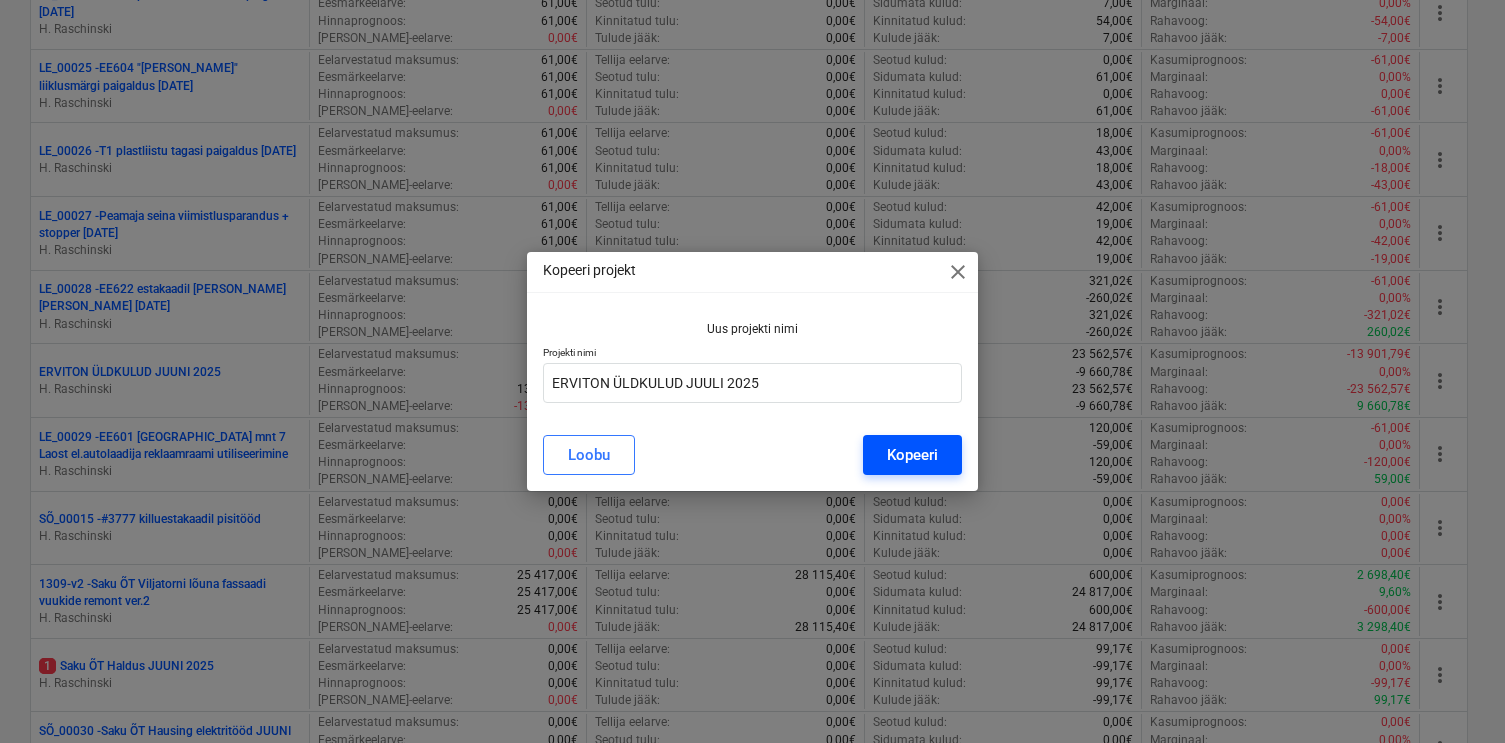 click on "Kopeeri" at bounding box center [912, 455] 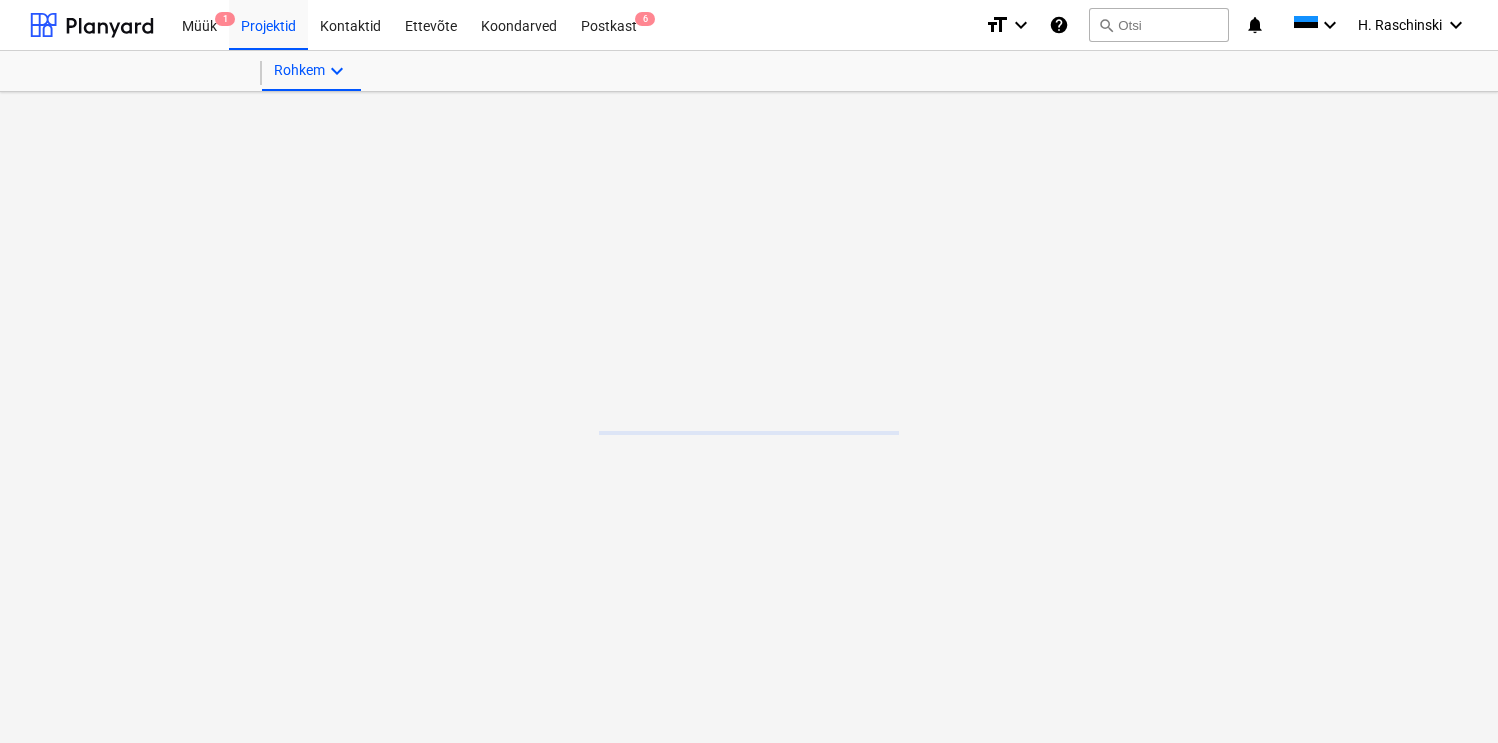 scroll, scrollTop: 0, scrollLeft: 0, axis: both 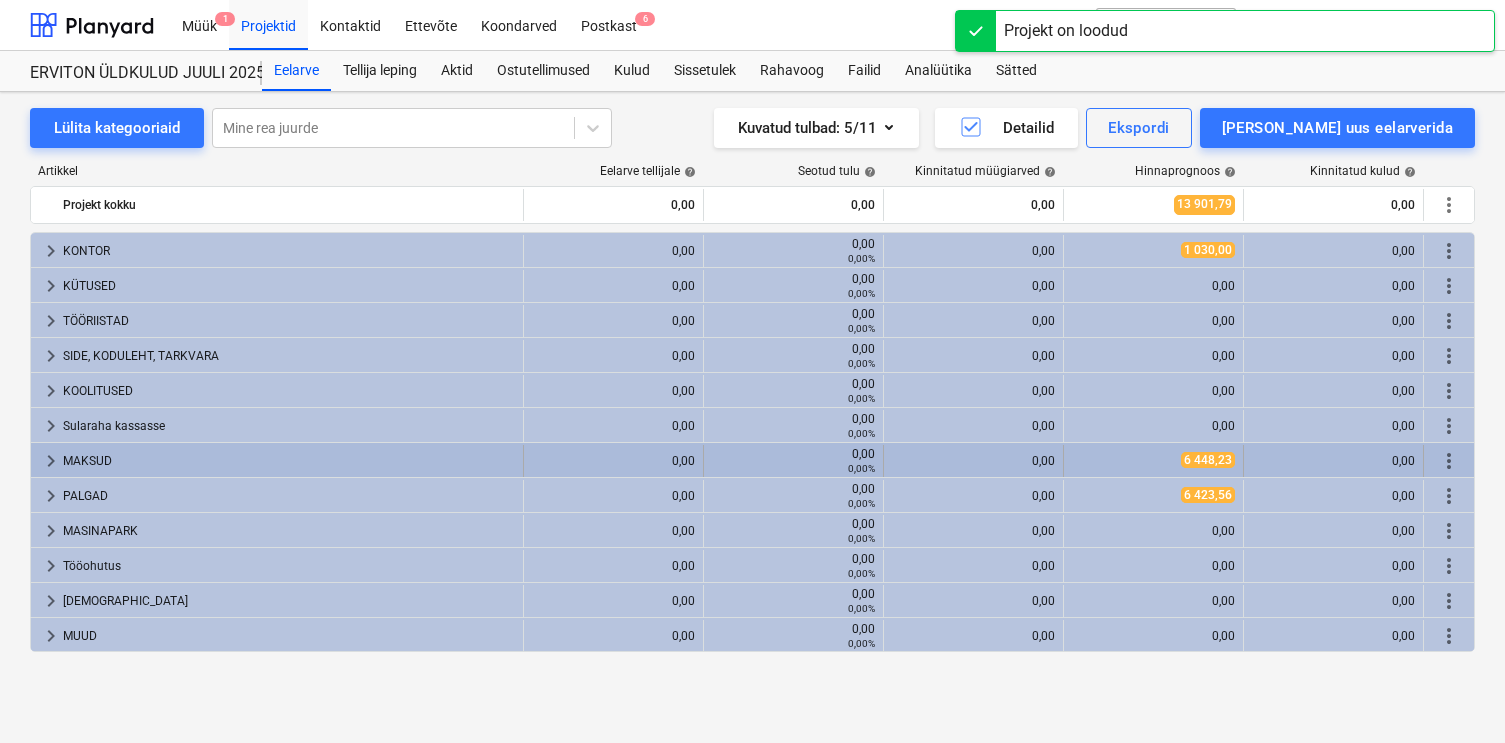 click on "keyboard_arrow_right" at bounding box center [51, 461] 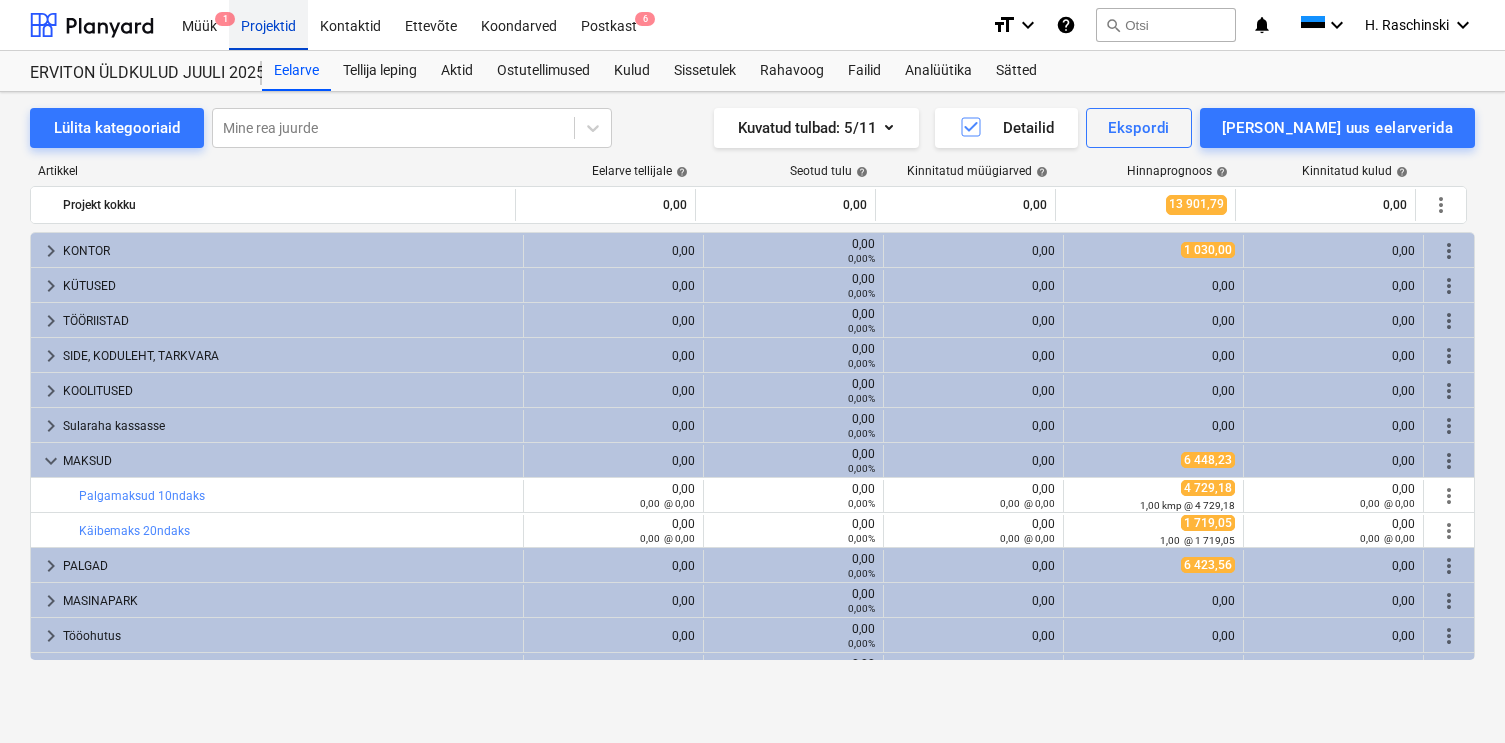 click on "Projektid" at bounding box center [268, 24] 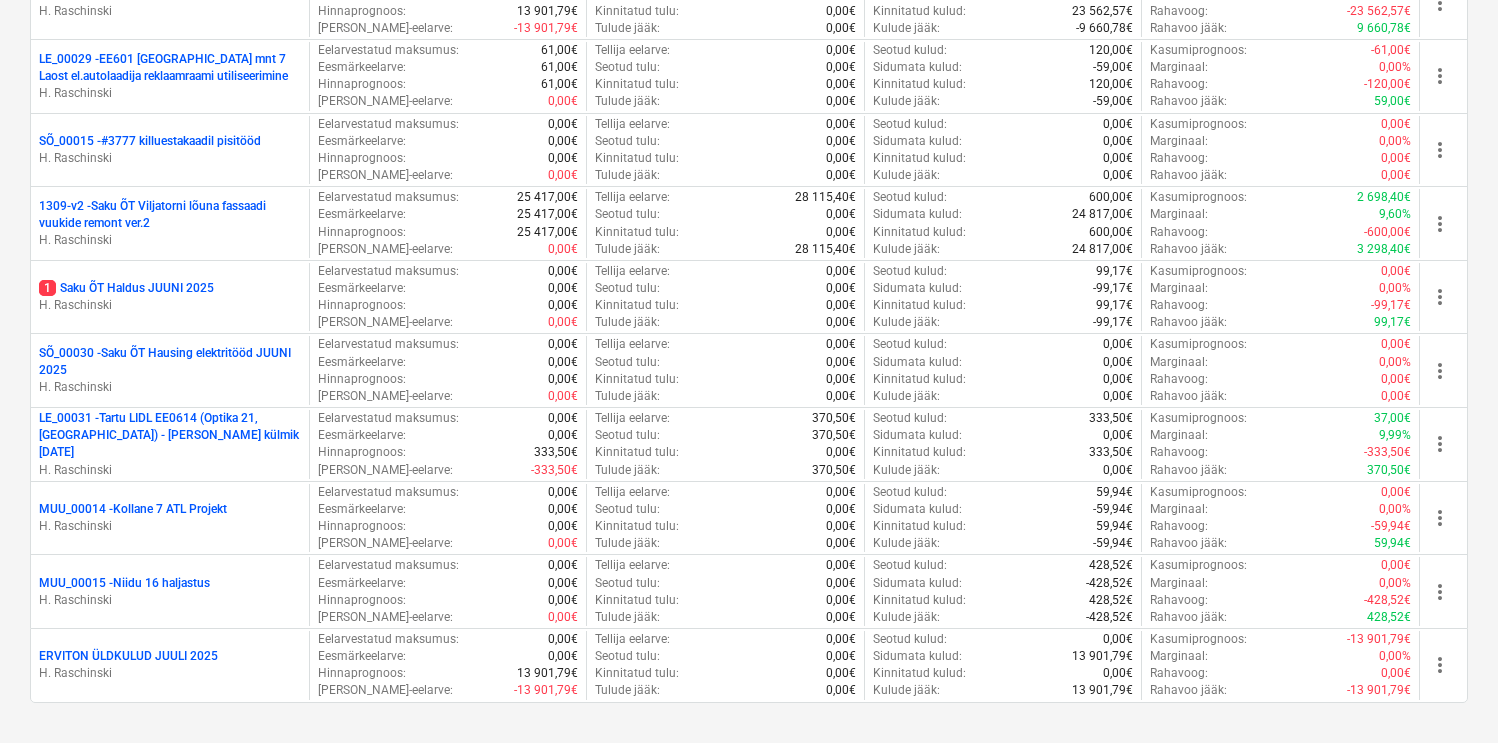 scroll, scrollTop: 2886, scrollLeft: 0, axis: vertical 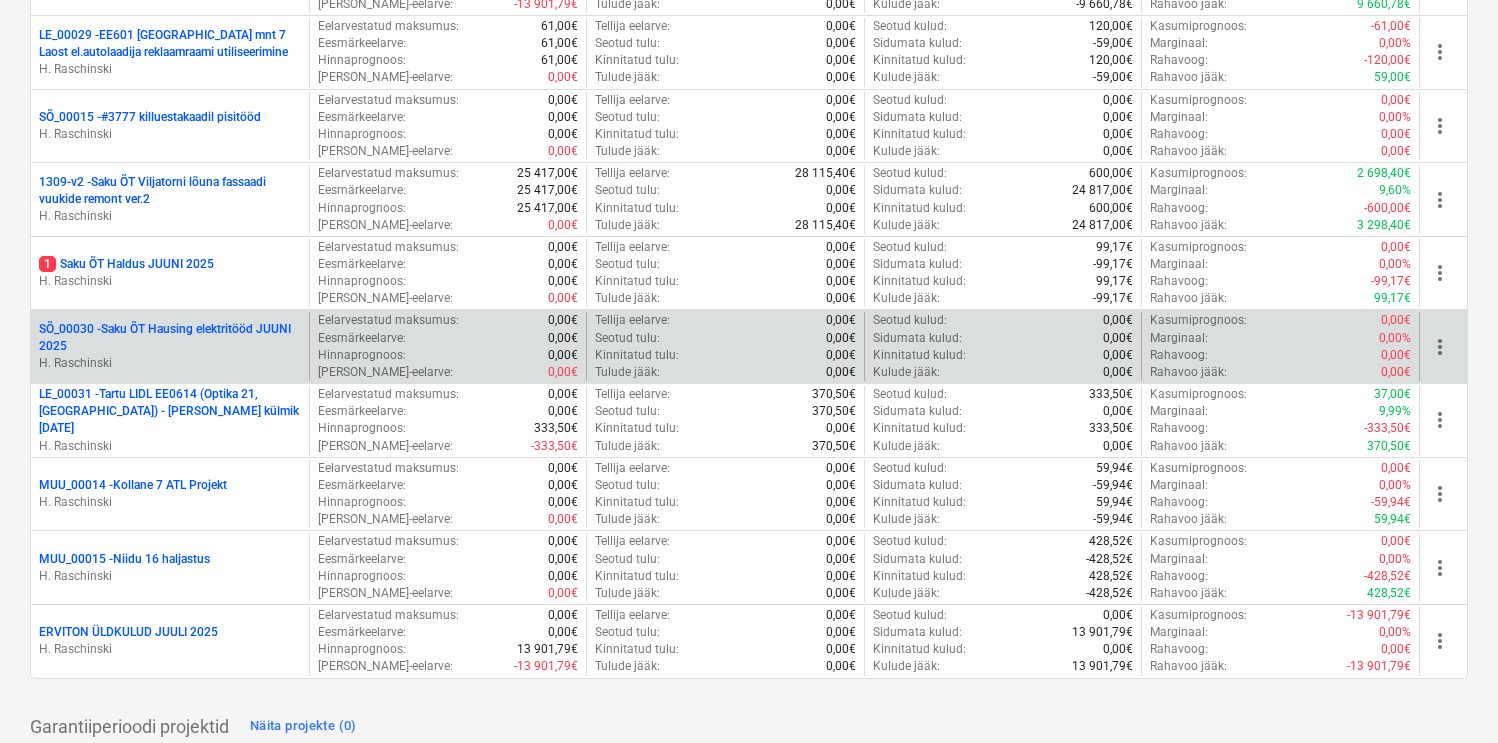 click on "more_vert" at bounding box center [1440, 347] 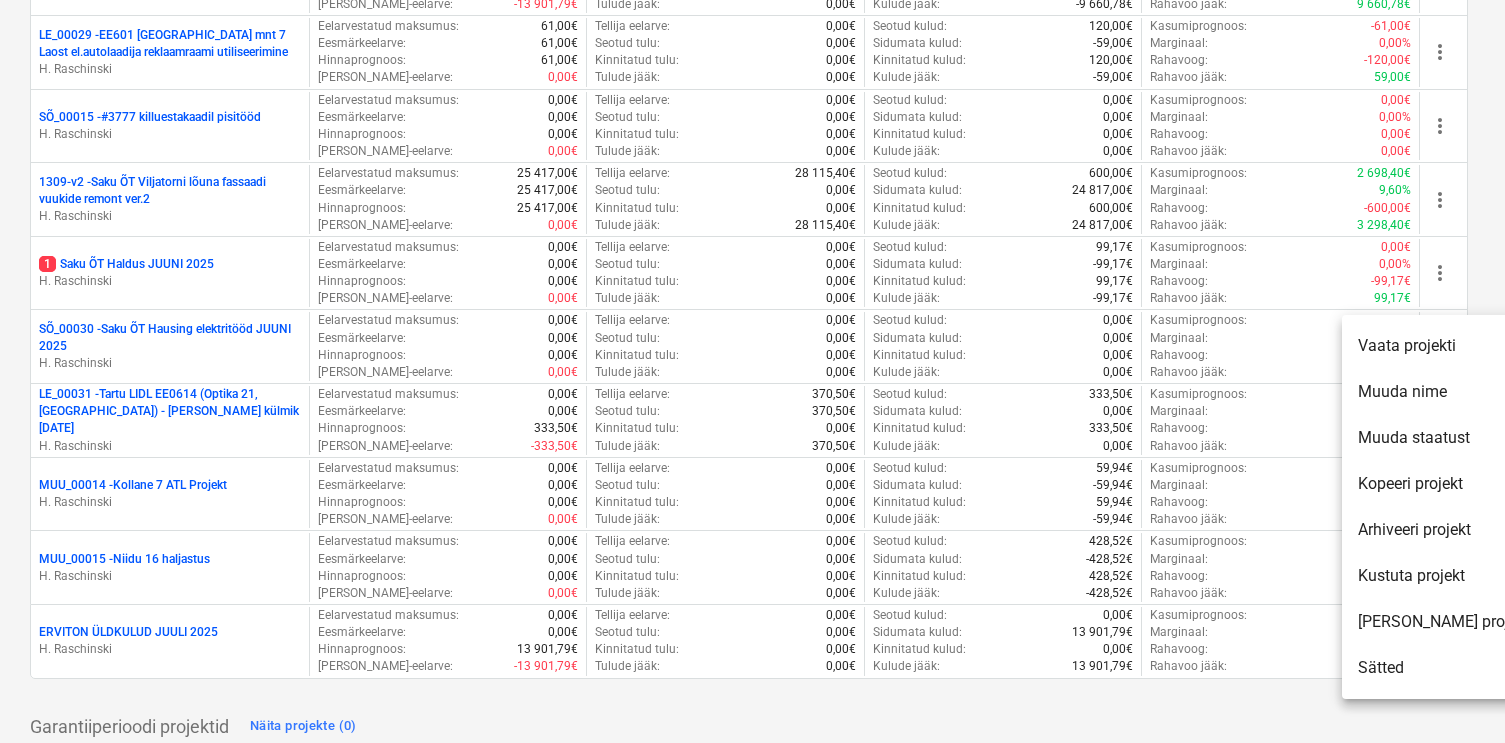 click on "Kopeeri projekt" at bounding box center (1444, 484) 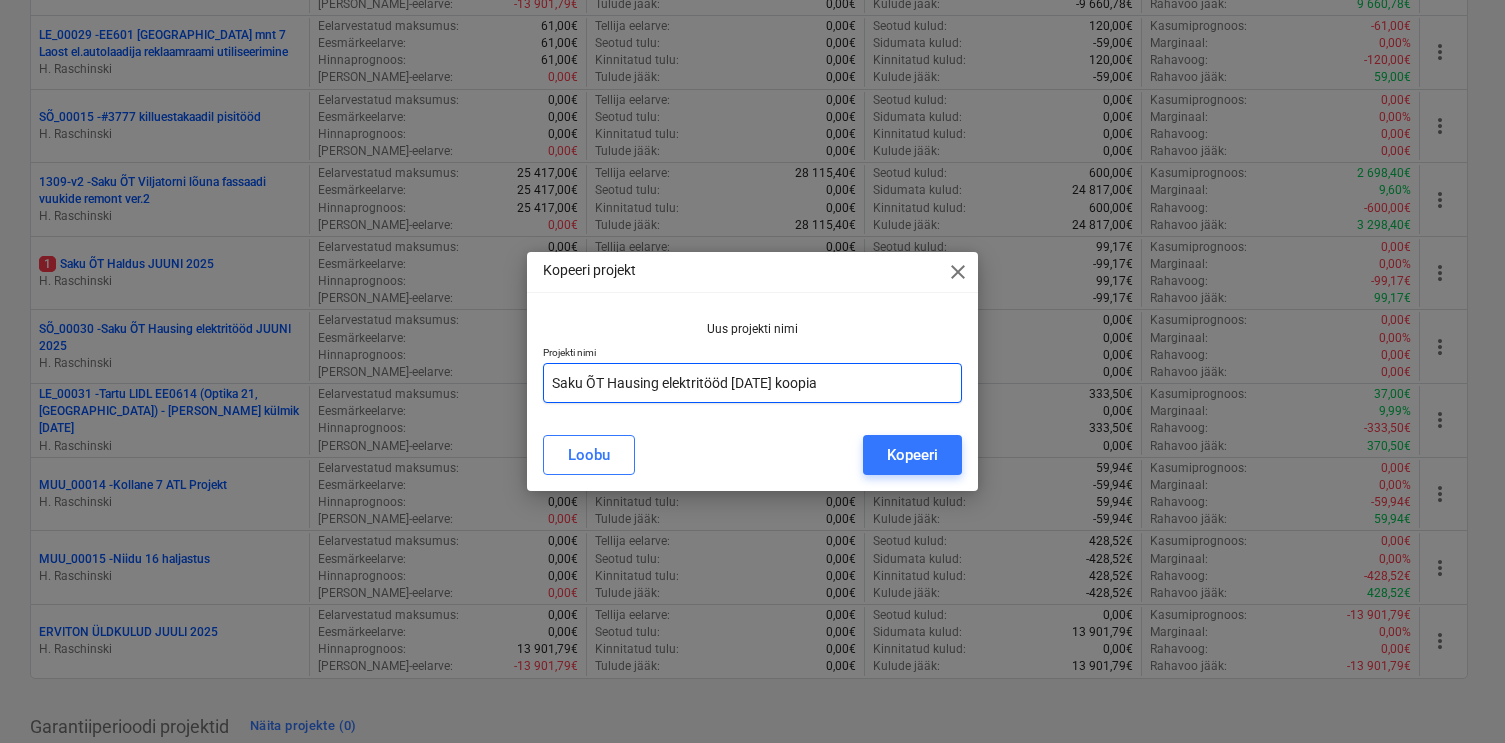 click on "Saku ÕT Hausing elektritööd [DATE] koopia" at bounding box center (753, 383) 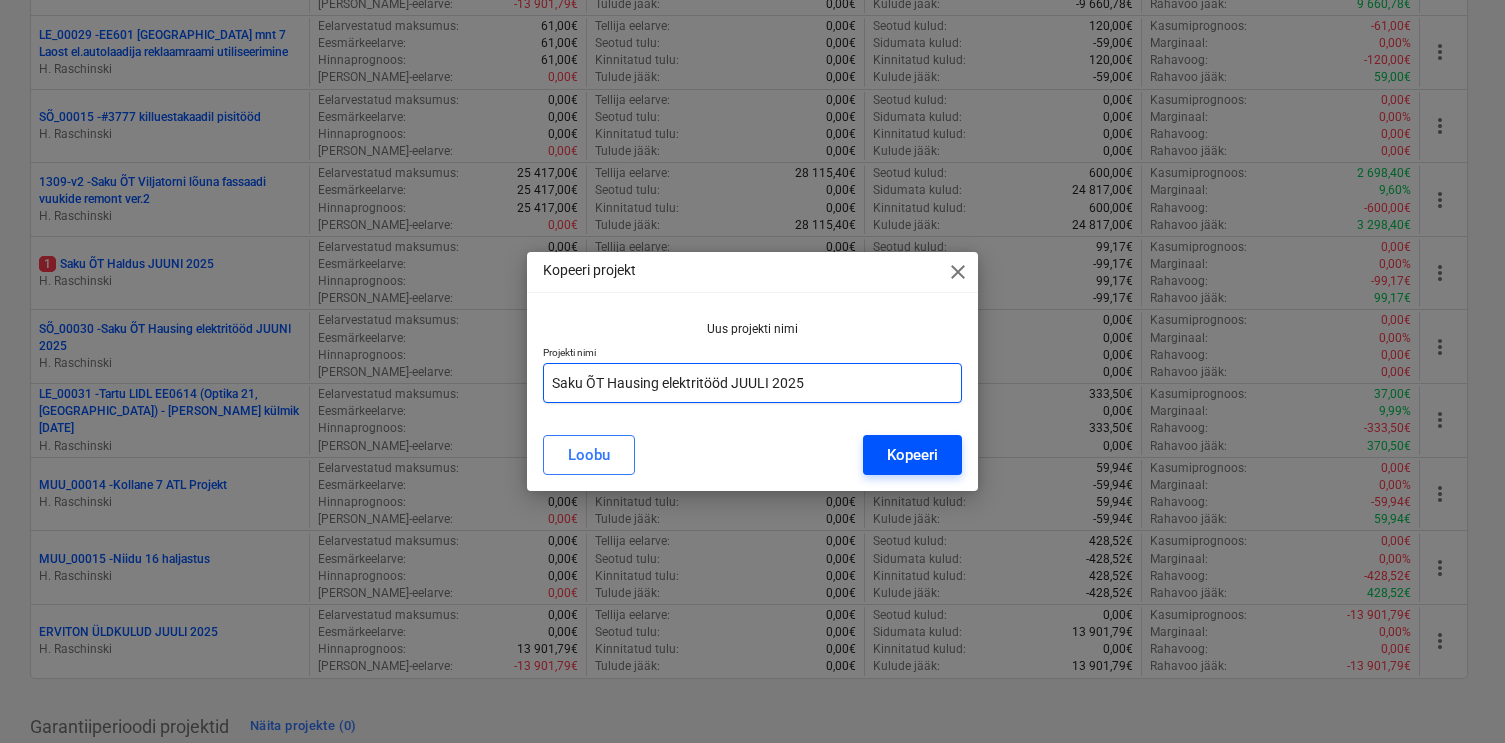 type on "Saku ÕT Hausing elektritööd JUULI 2025" 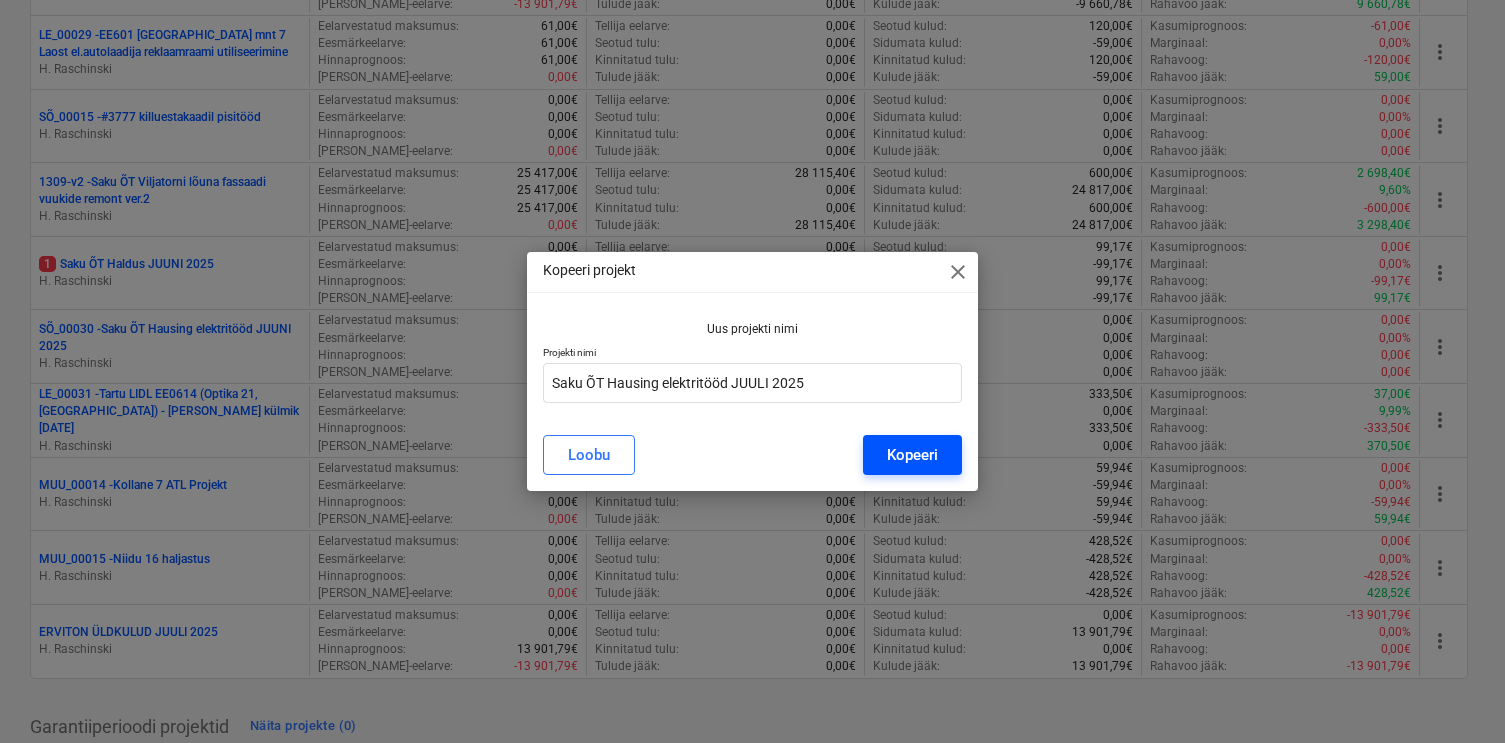 click on "Kopeeri" at bounding box center [912, 455] 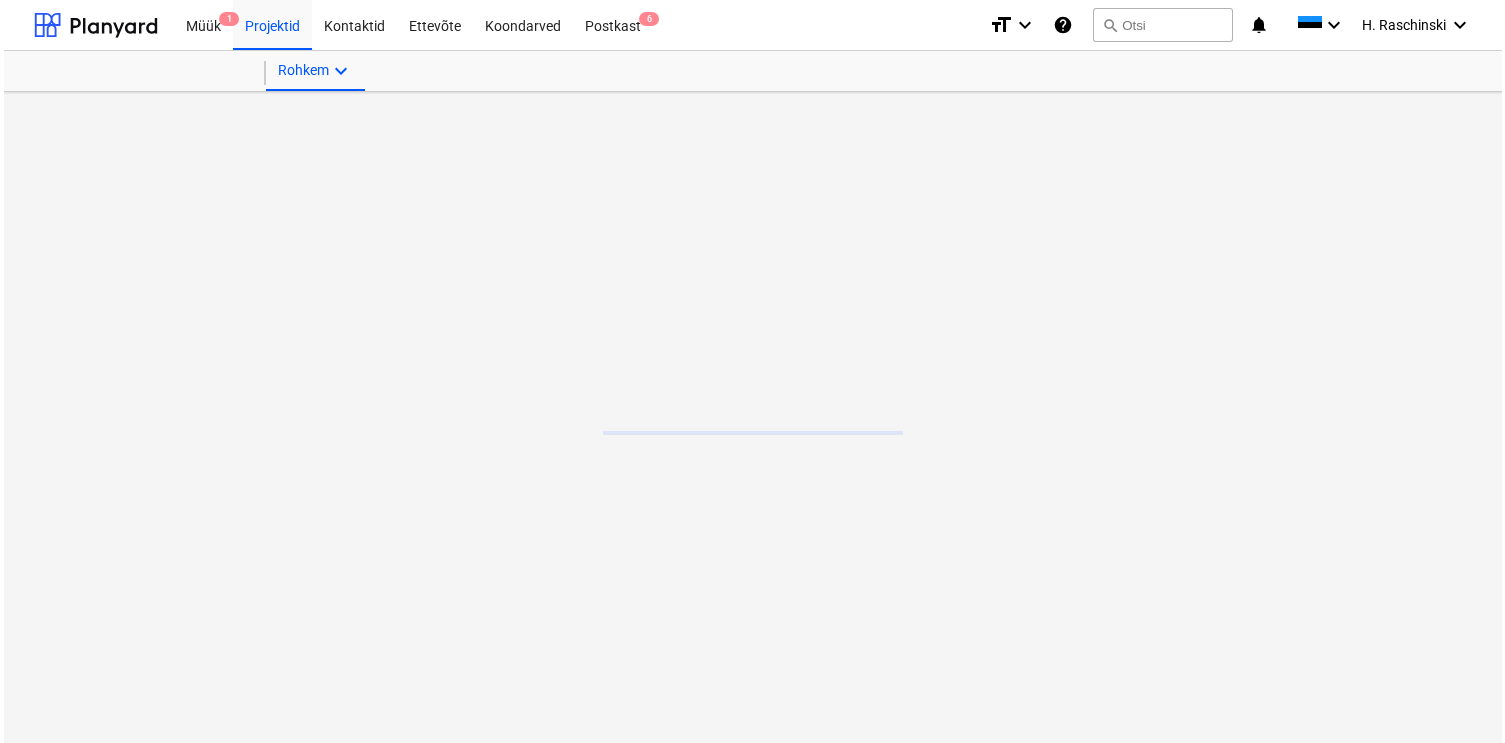 scroll, scrollTop: 0, scrollLeft: 0, axis: both 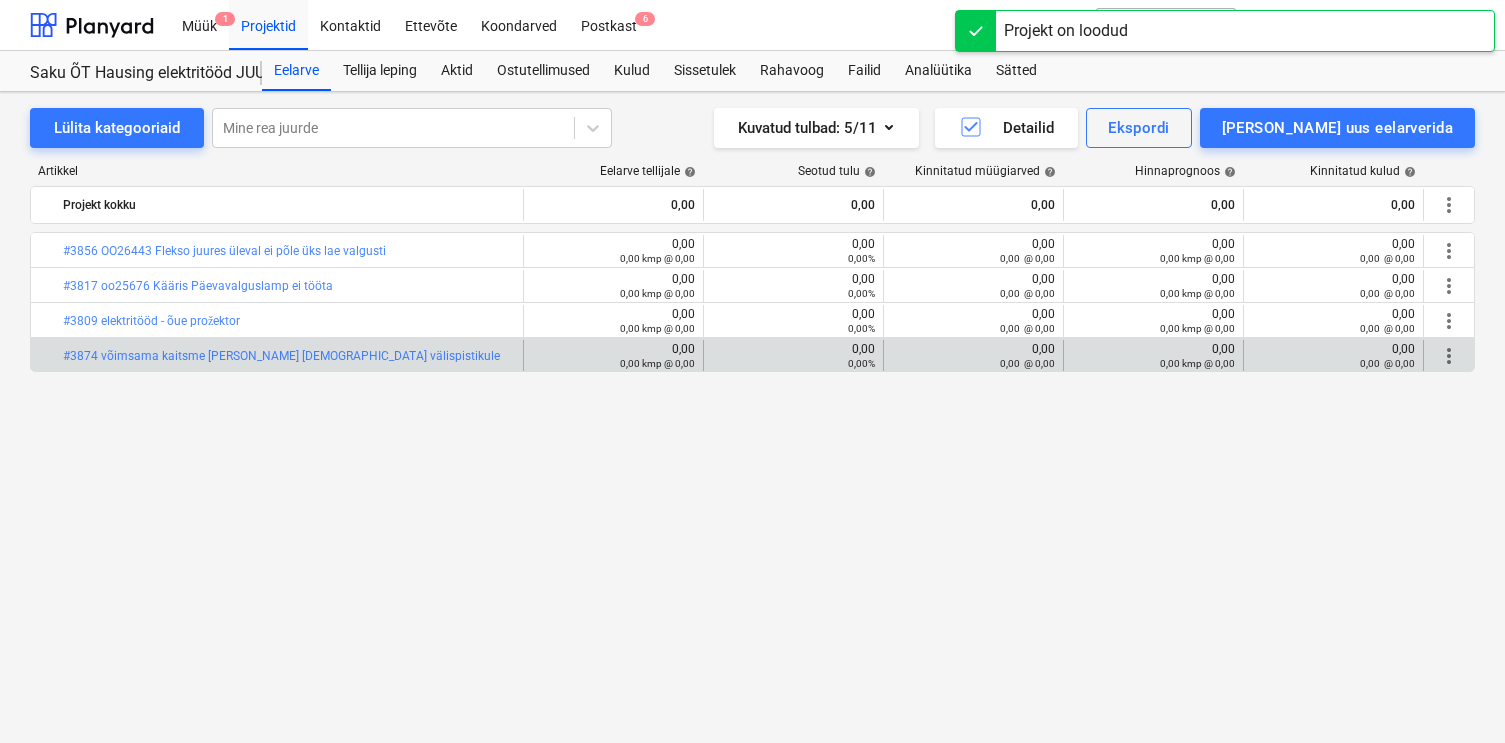 click on "more_vert" at bounding box center [1449, 356] 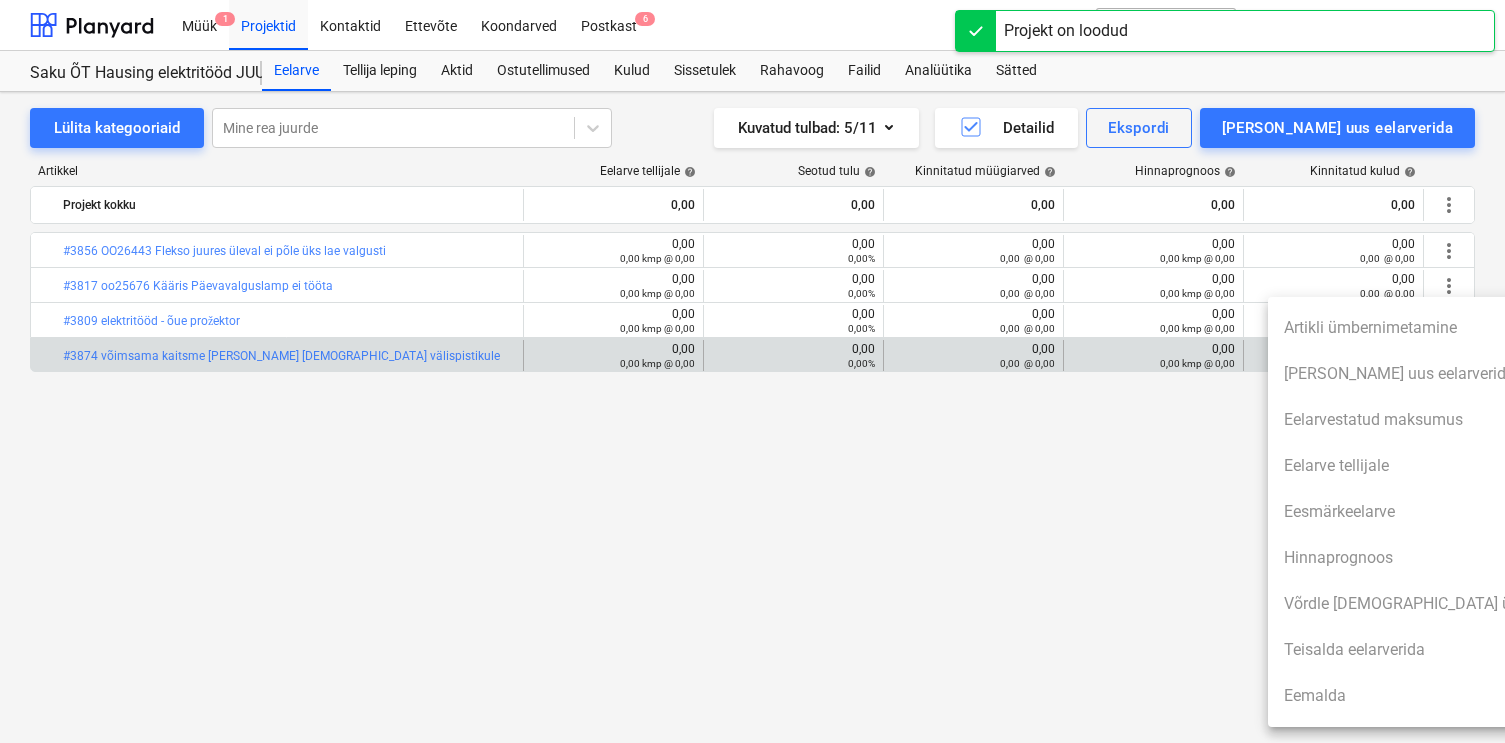 click on "Artikli ümbernimetamine [PERSON_NAME] uus eelarverida Eelarvestatud maksumus Eelarve tellijale Eesmärkeelarve Hinnaprognoos Võrdle hindu üle projektide Teisalda eelarverida Eemalda" at bounding box center [1440, 512] 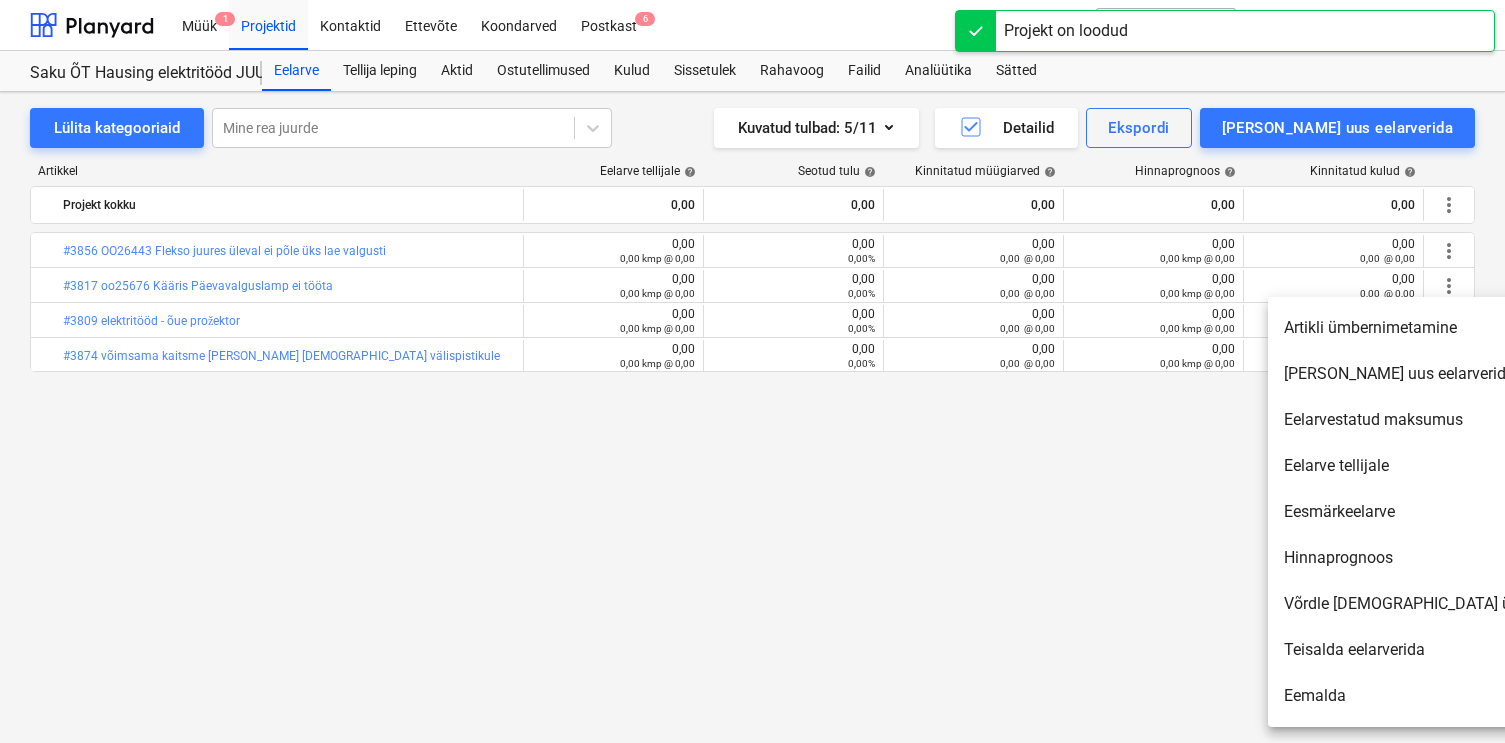 click at bounding box center (752, 371) 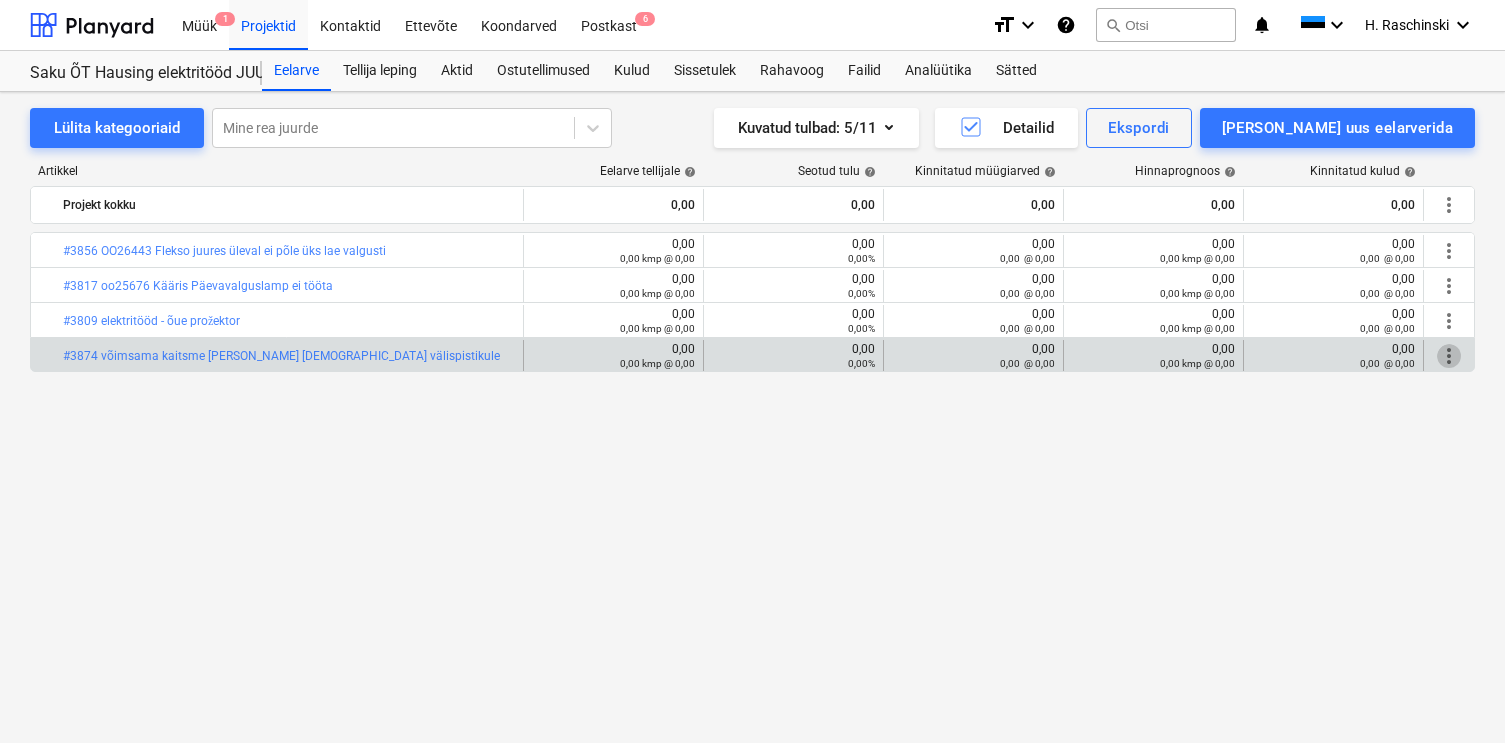 click on "more_vert" at bounding box center [1449, 356] 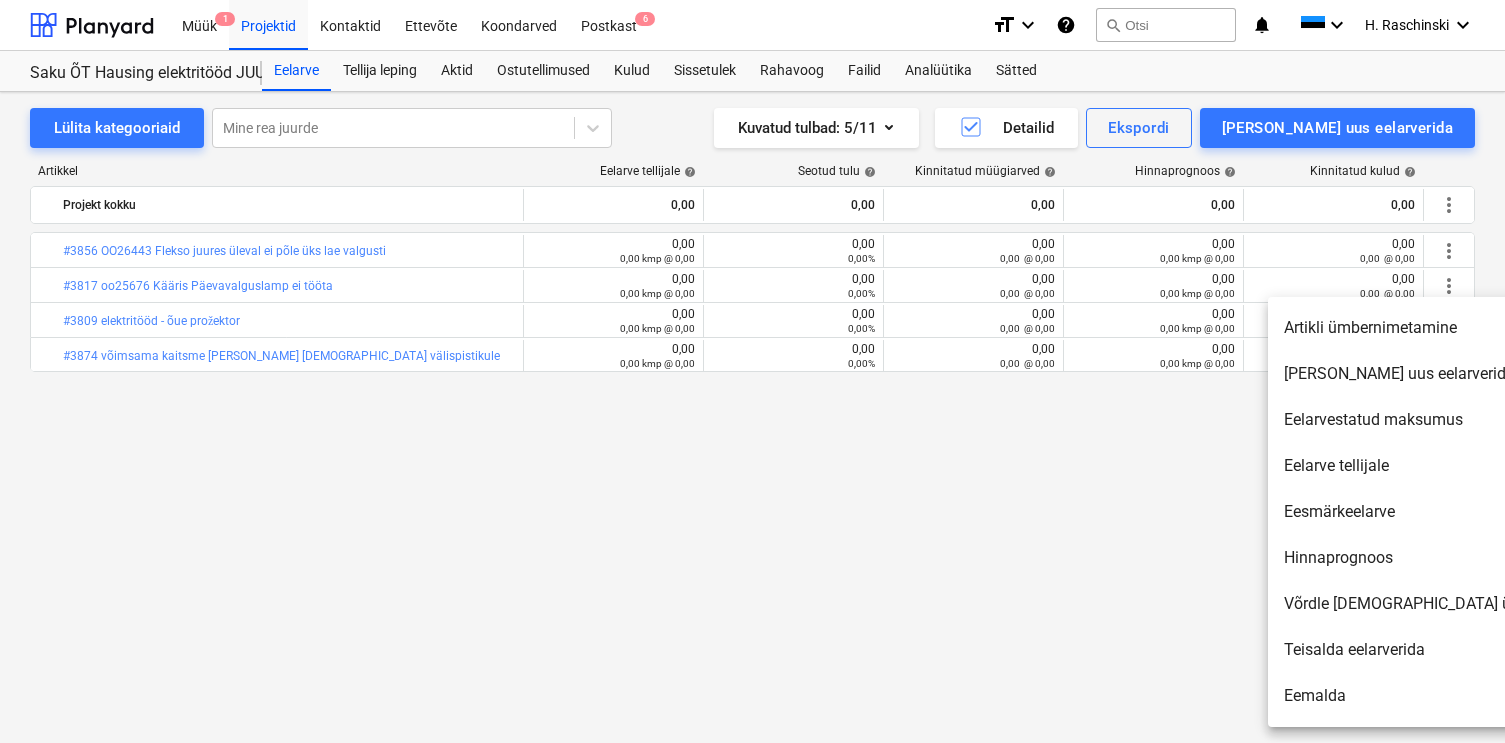 click on "Eemalda" at bounding box center (1440, 696) 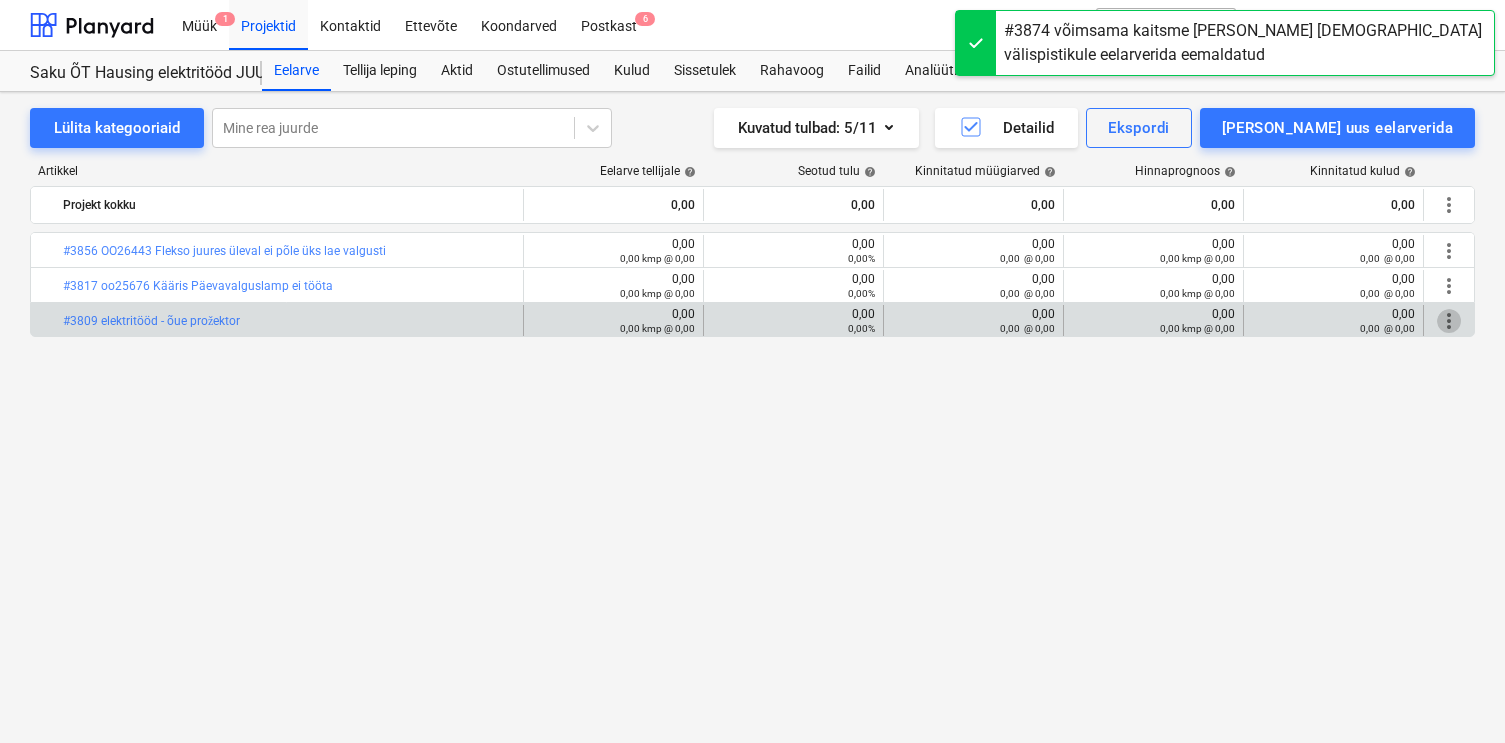 click on "more_vert" at bounding box center [1449, 321] 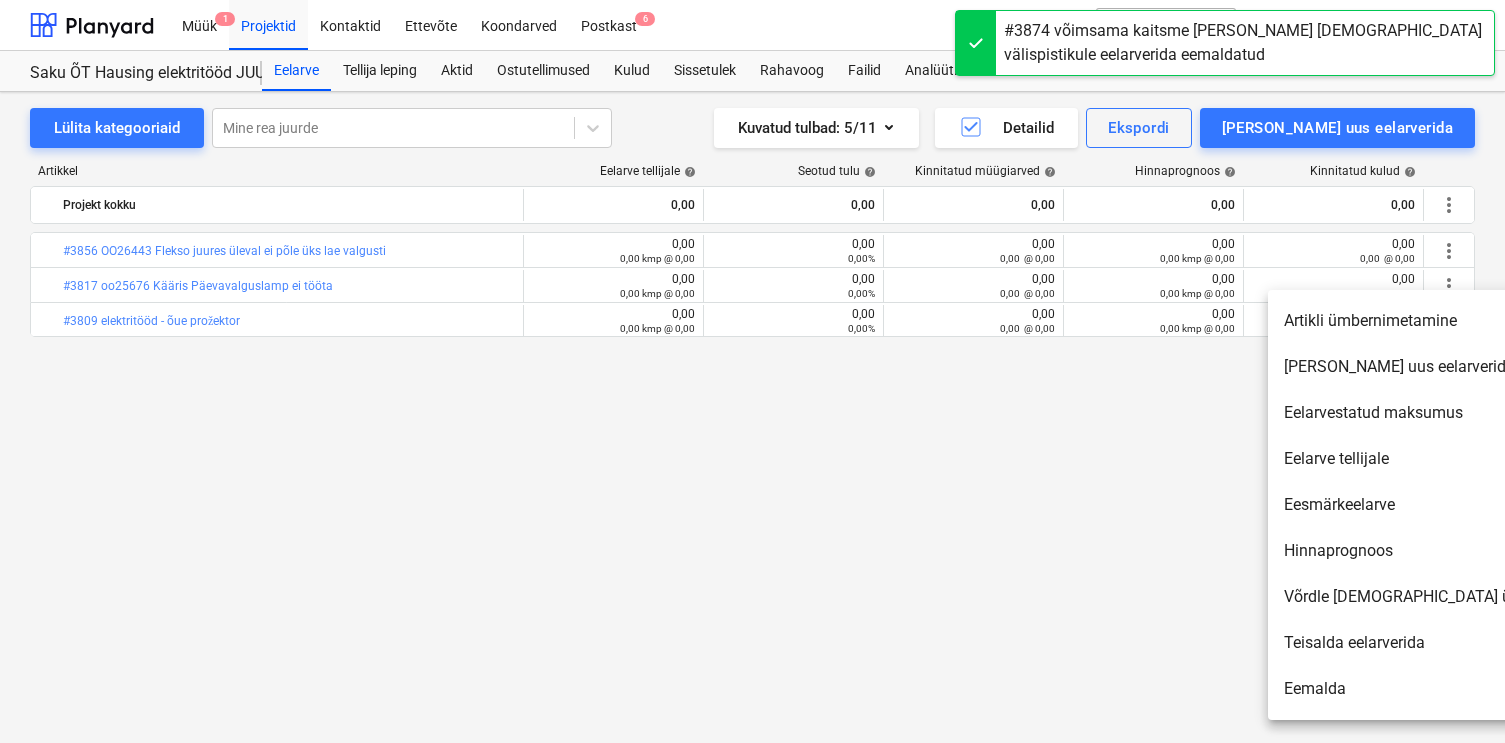 click on "Eemalda" at bounding box center [1440, 689] 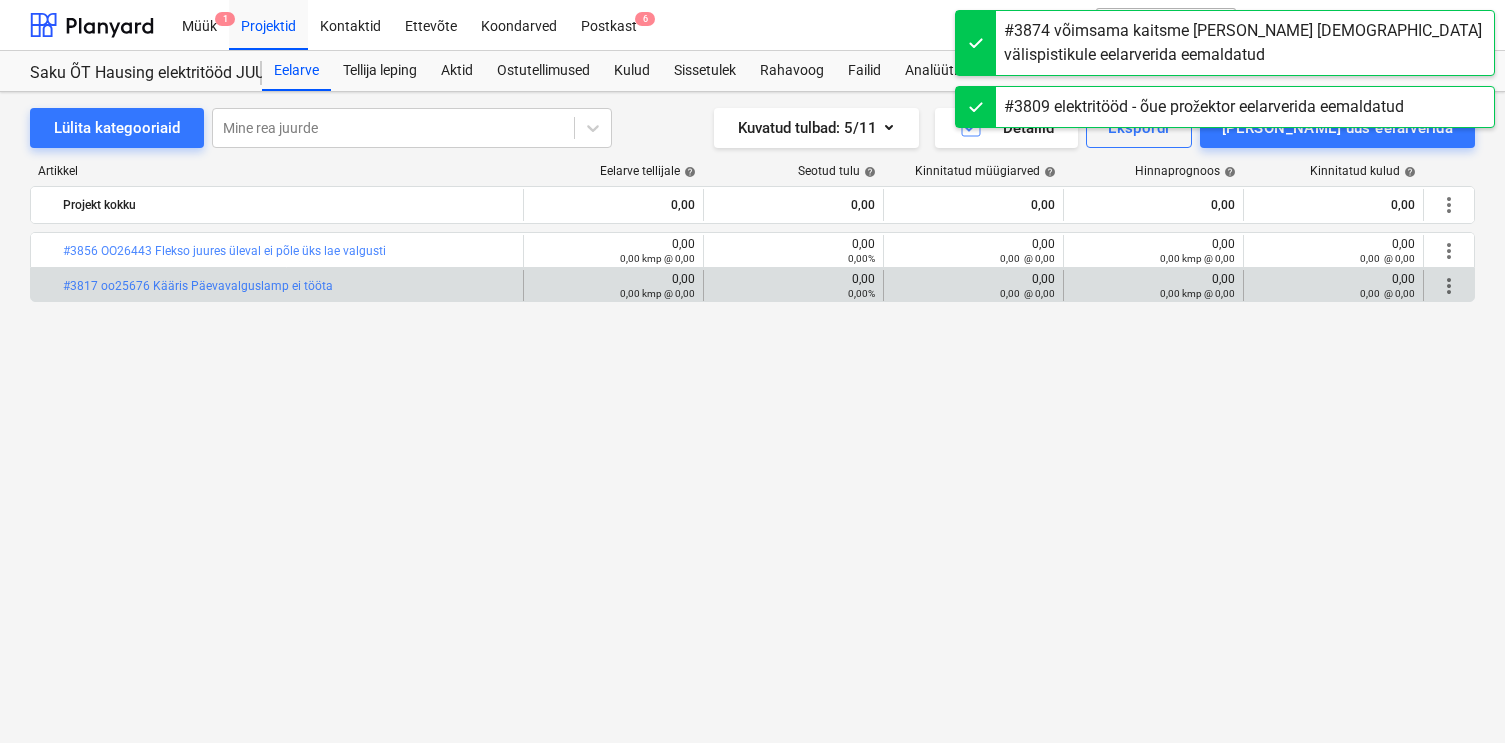 click on "more_vert" at bounding box center [1449, 286] 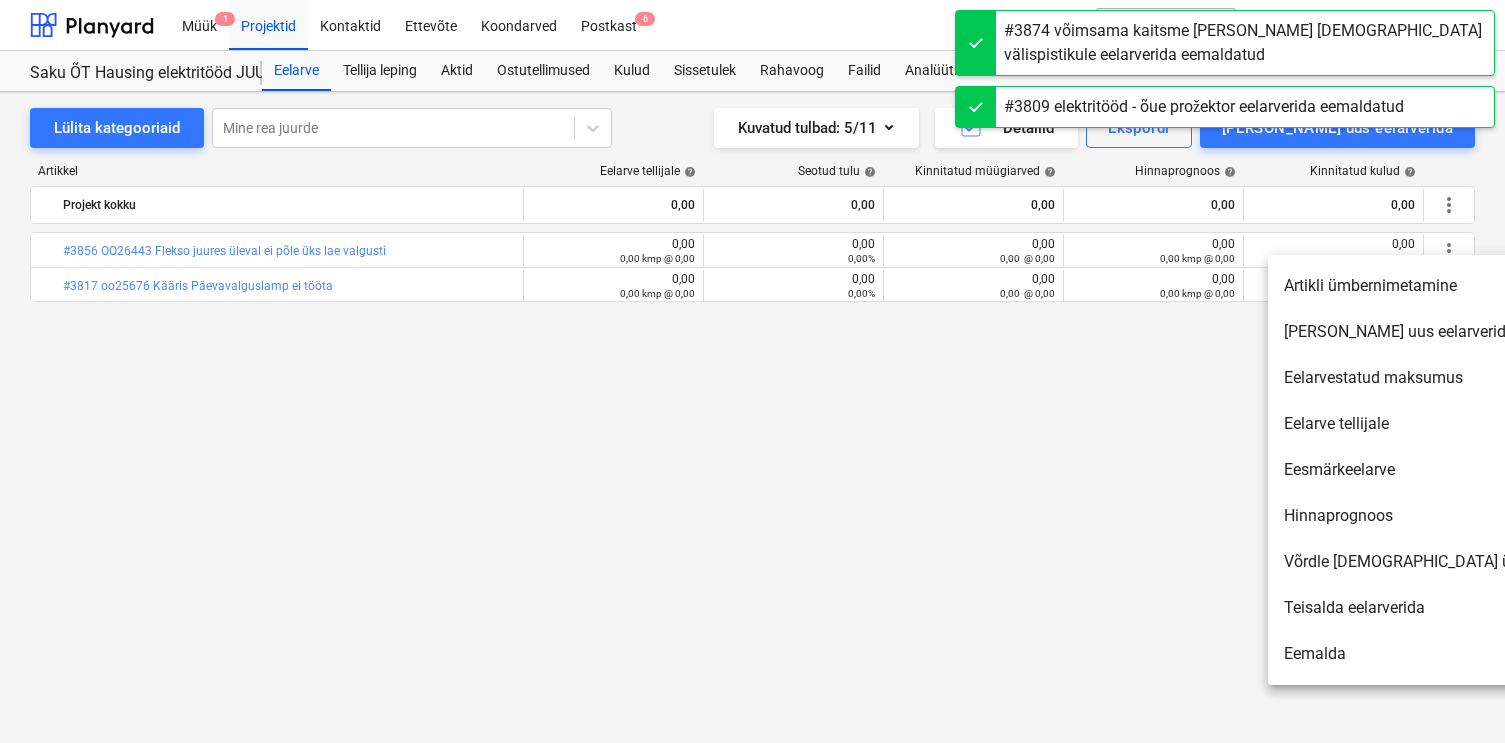 click on "Eemalda" at bounding box center [1440, 654] 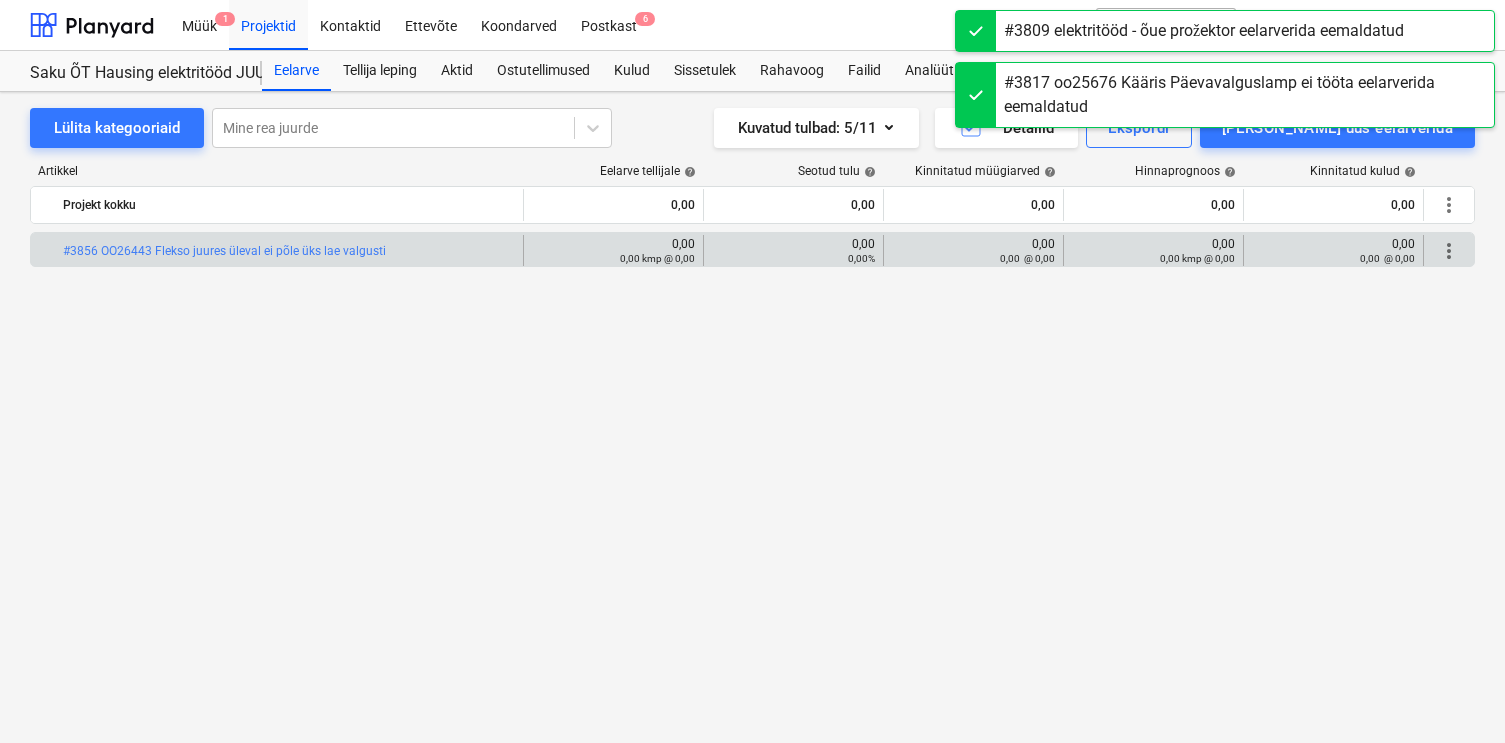 click on "more_vert" at bounding box center (1449, 251) 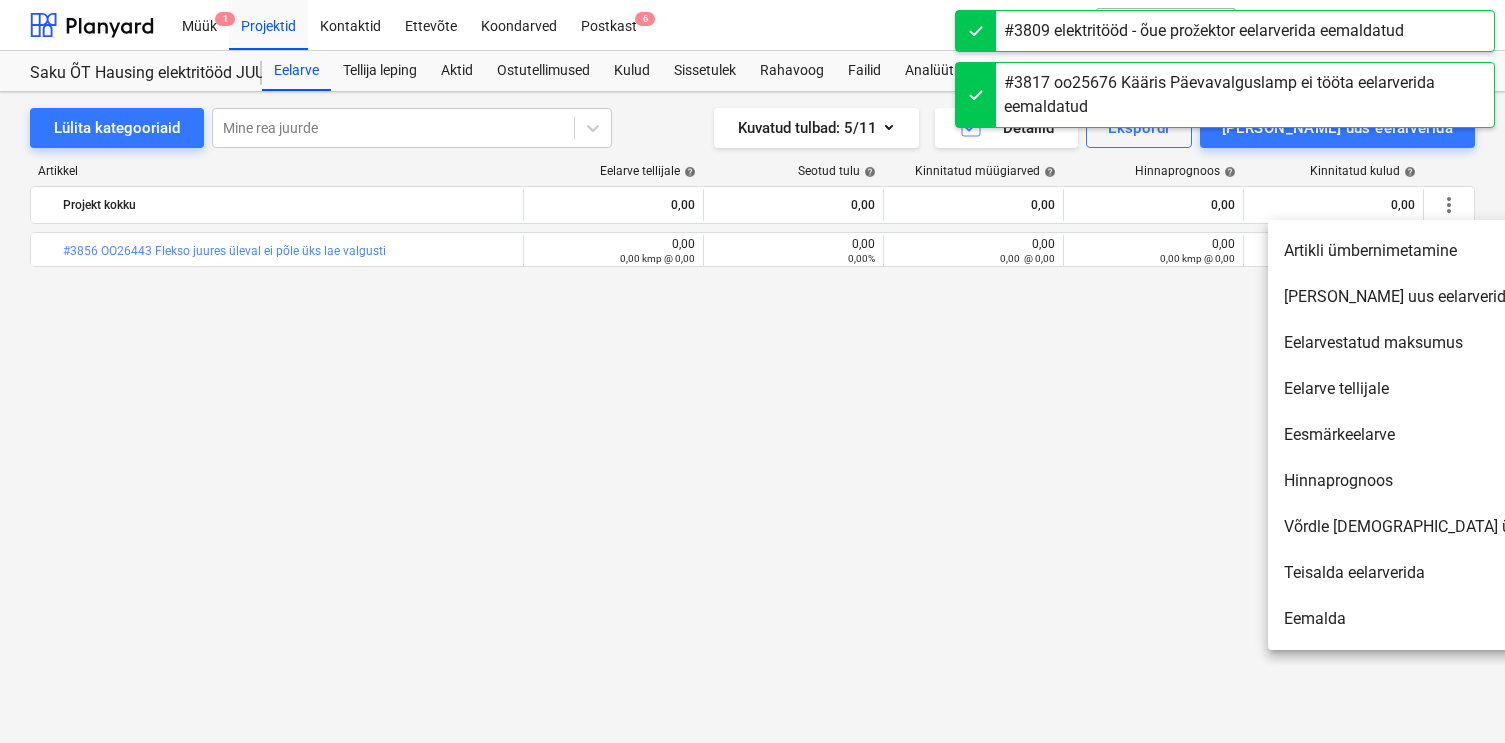 click on "Eemalda" at bounding box center [1440, 619] 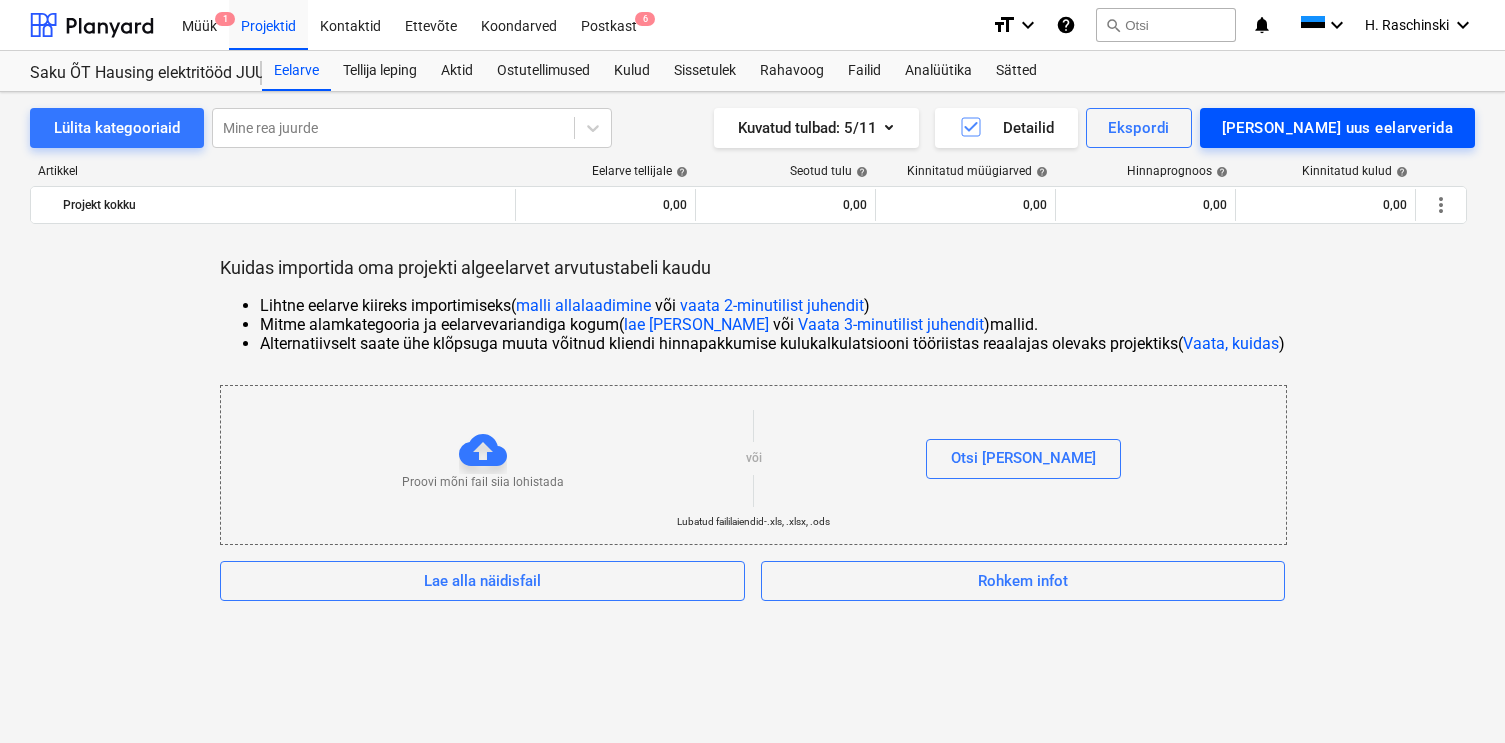 click on "[PERSON_NAME] uus eelarverida" at bounding box center (1337, 128) 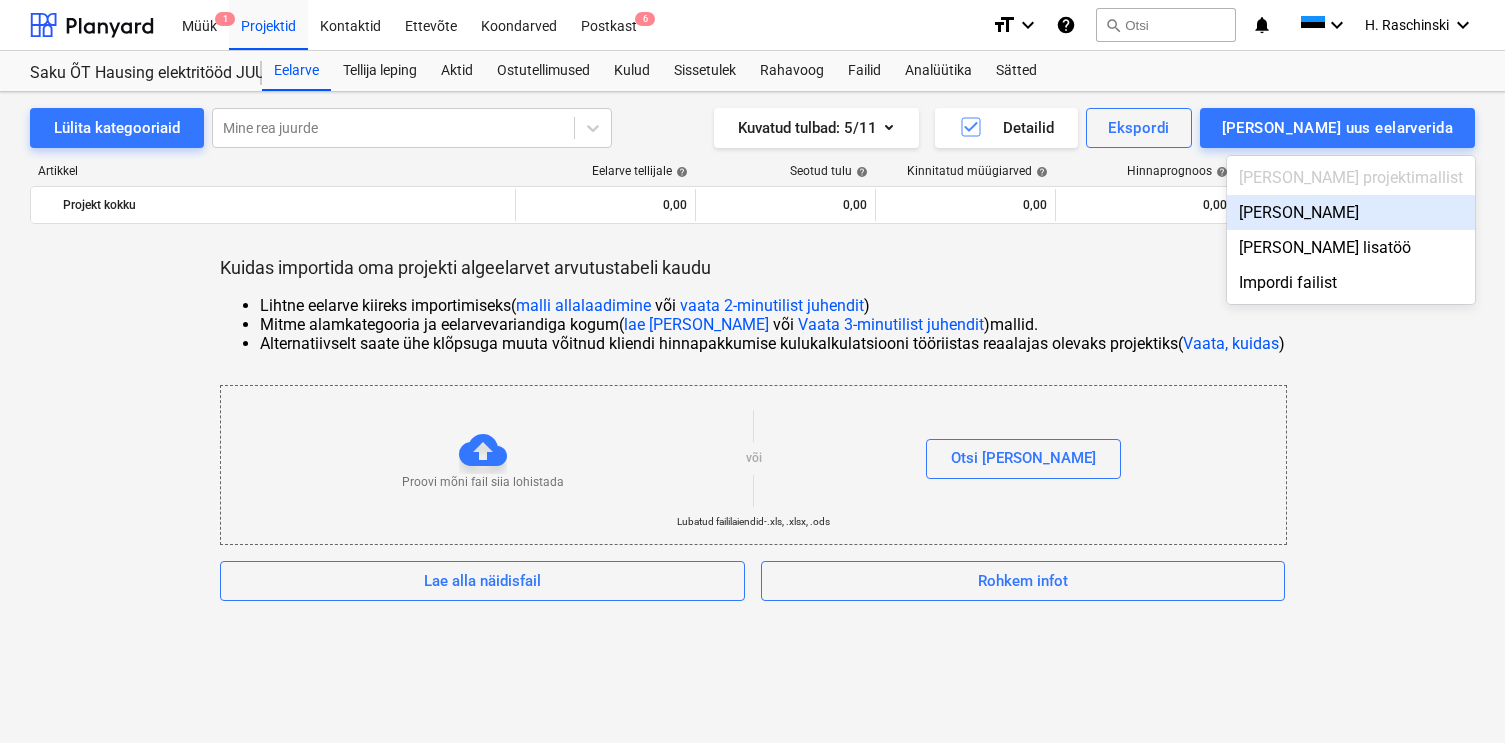 click on "[PERSON_NAME]" at bounding box center (1351, 212) 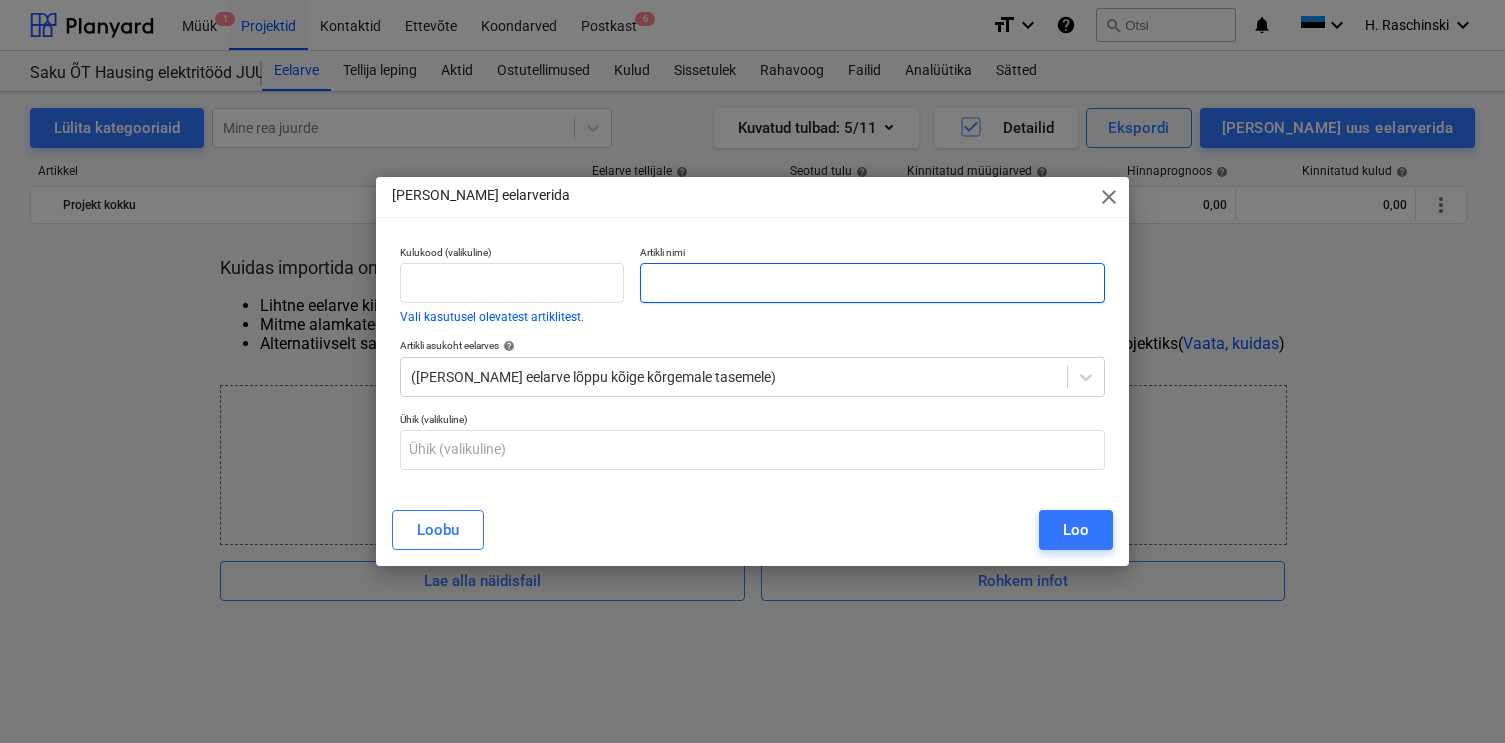 click at bounding box center (872, 283) 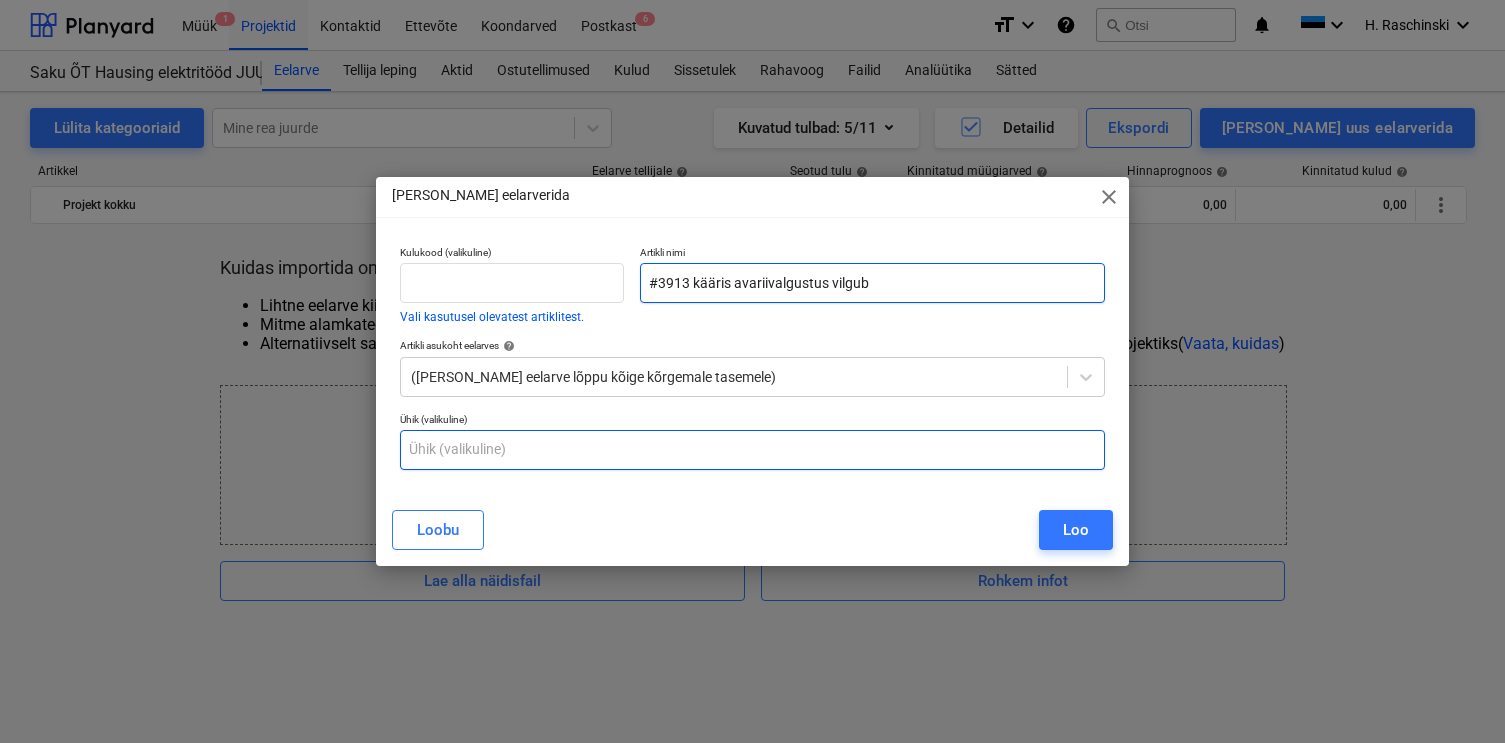 type on "#3913 kääris avariivalgustus vilgub" 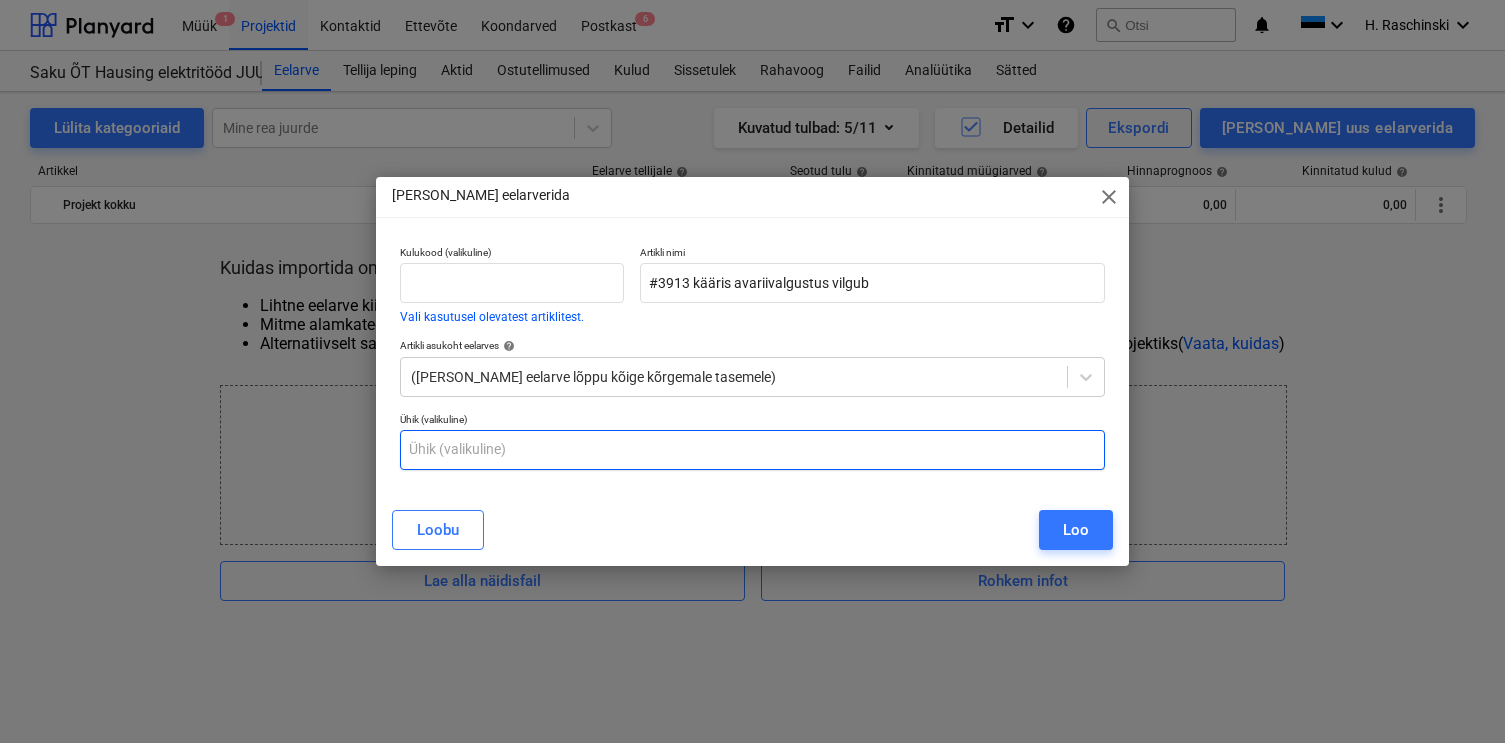 click at bounding box center (752, 450) 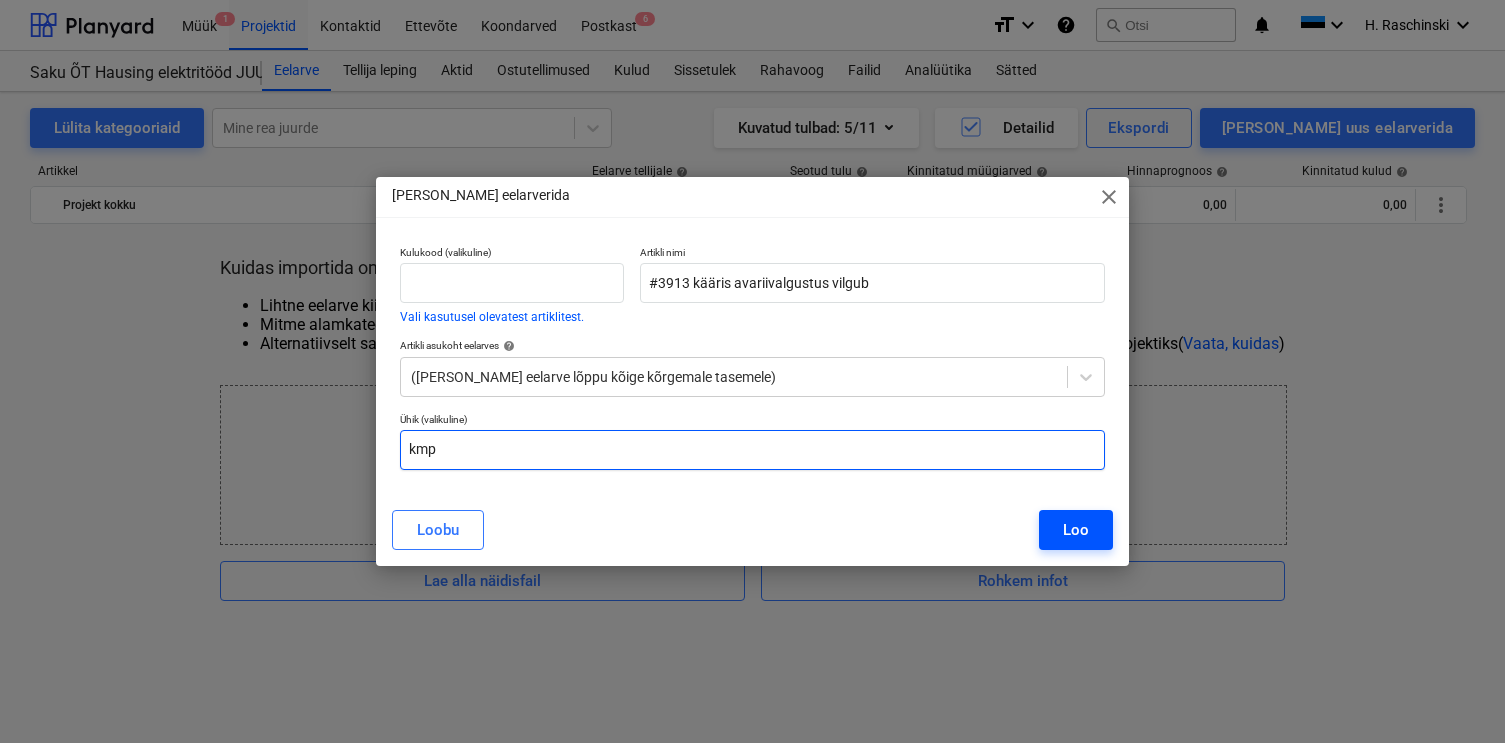 type on "kmp" 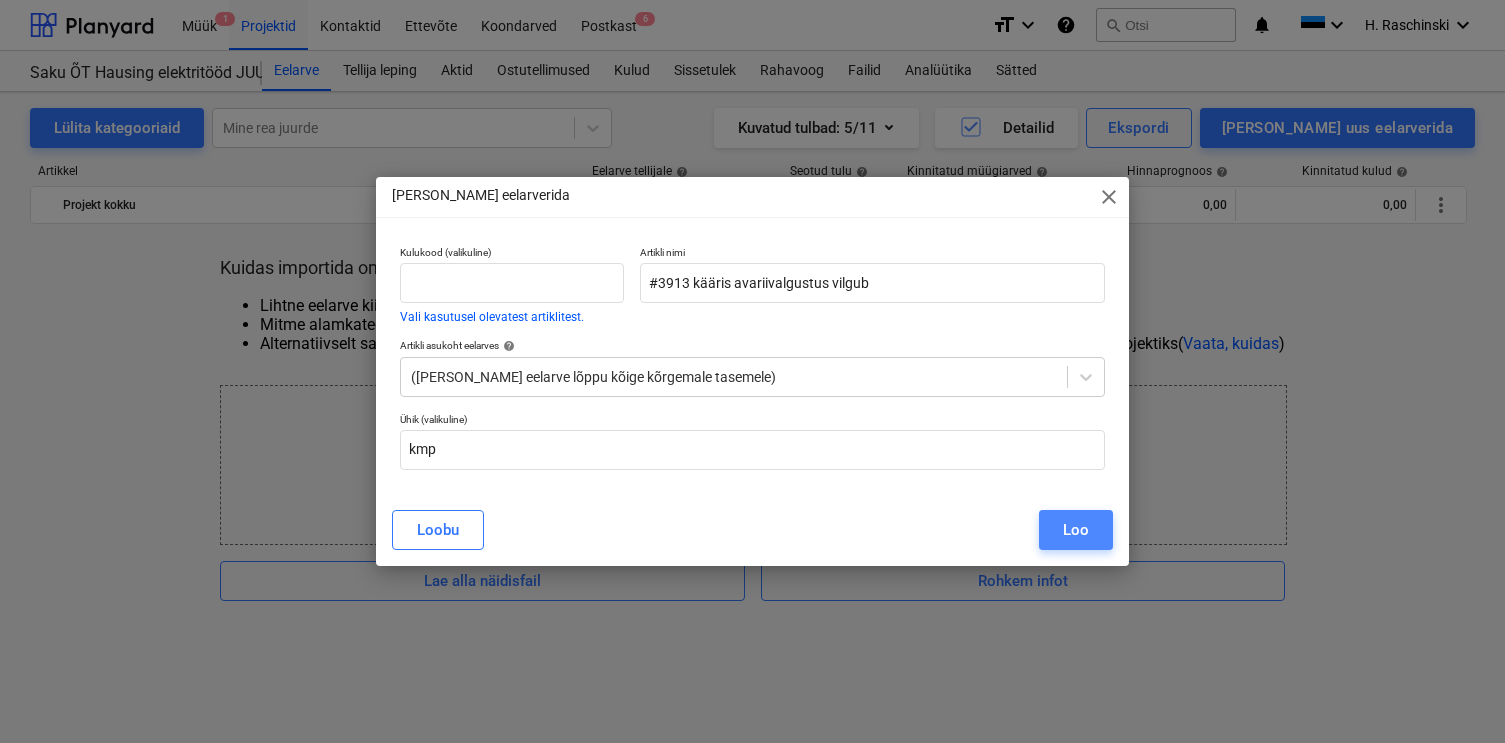 click on "Loo" at bounding box center [1076, 530] 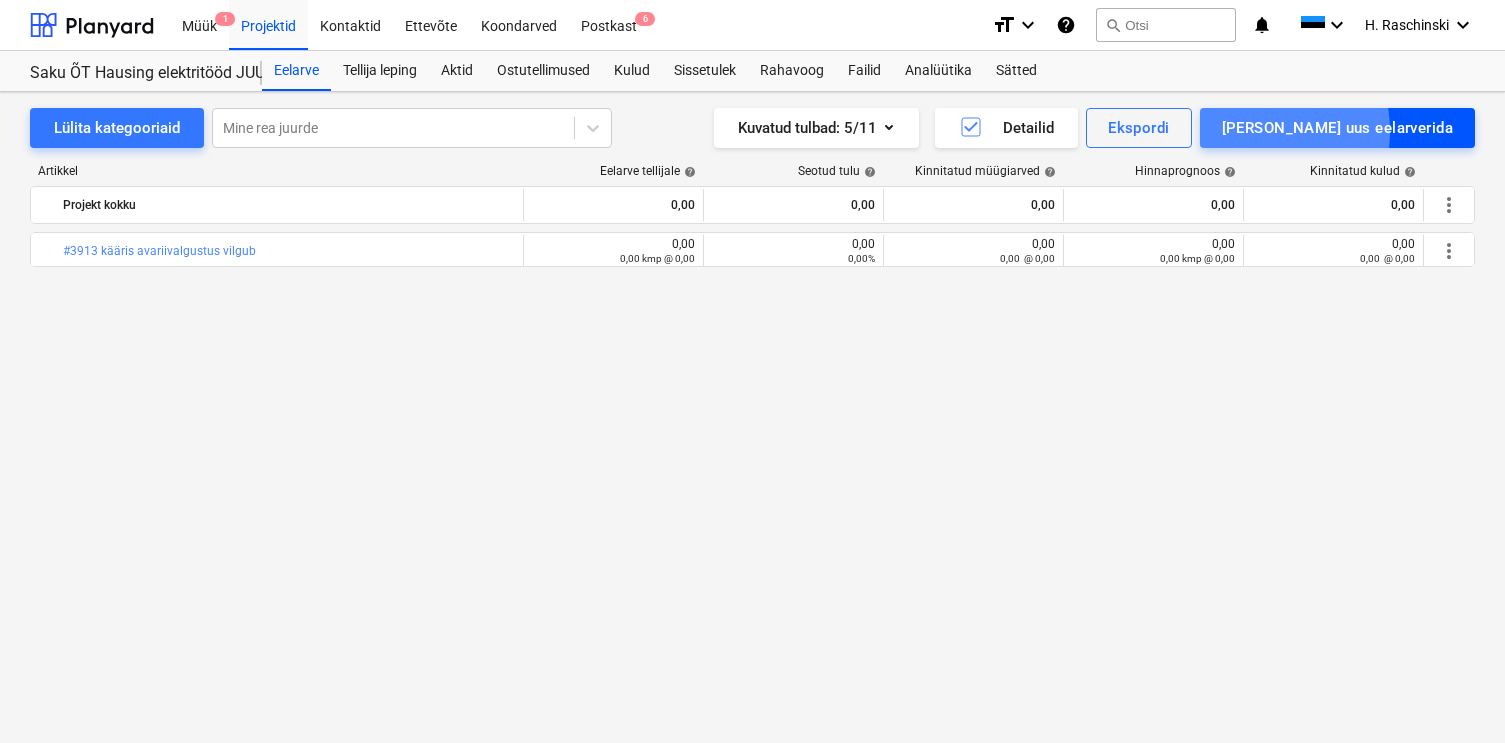 click on "[PERSON_NAME] uus eelarverida" at bounding box center (1337, 128) 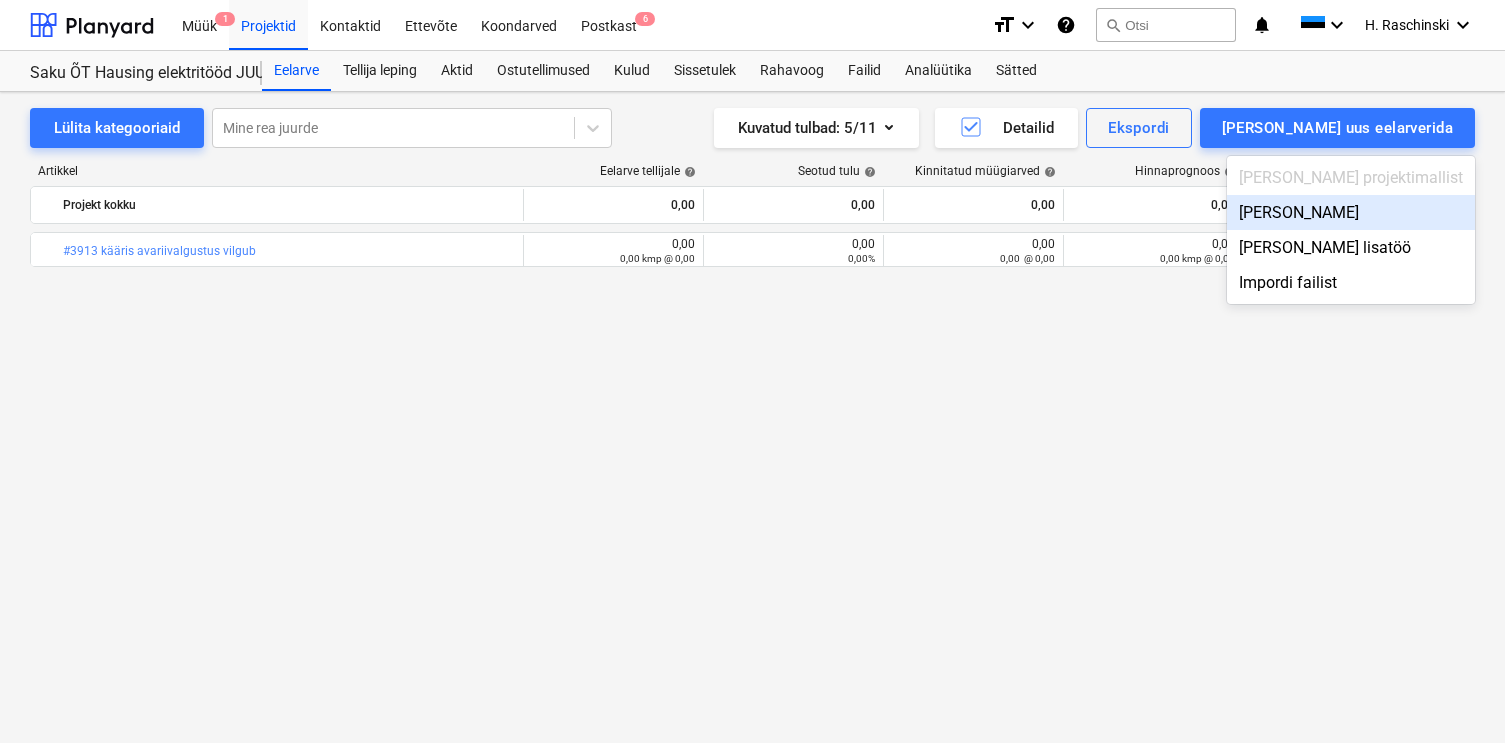 click on "[PERSON_NAME]" at bounding box center (1351, 212) 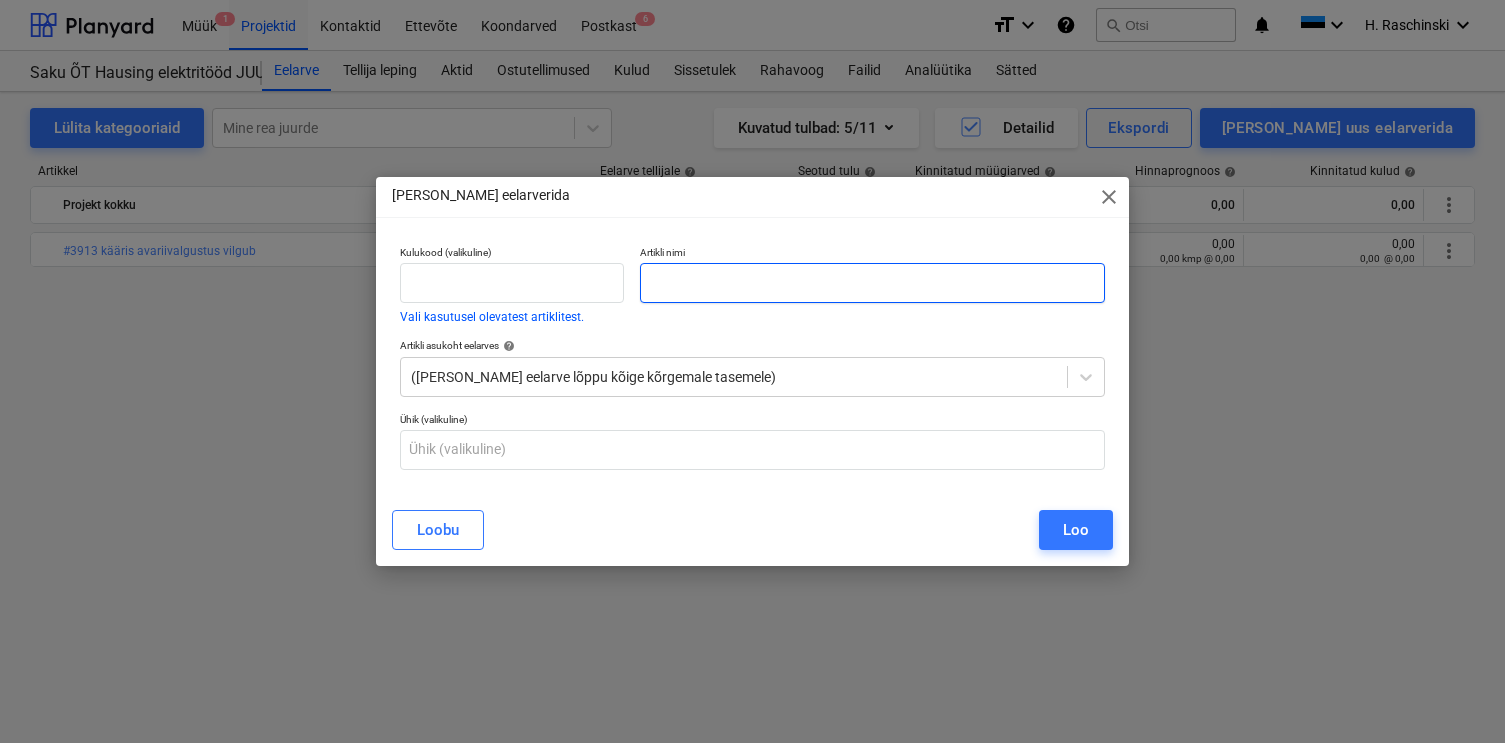 click at bounding box center (872, 283) 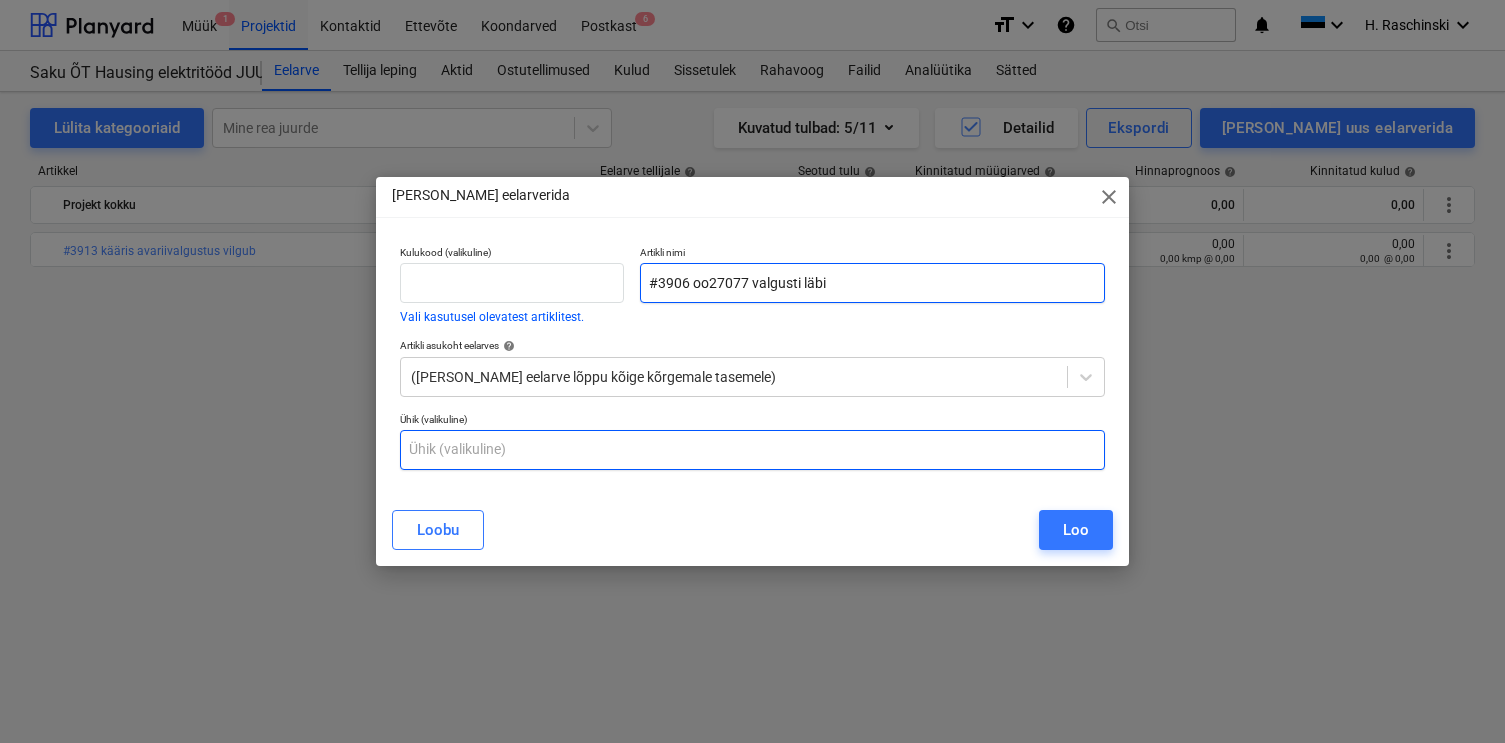 type on "#3906 oo27077 valgusti läbi" 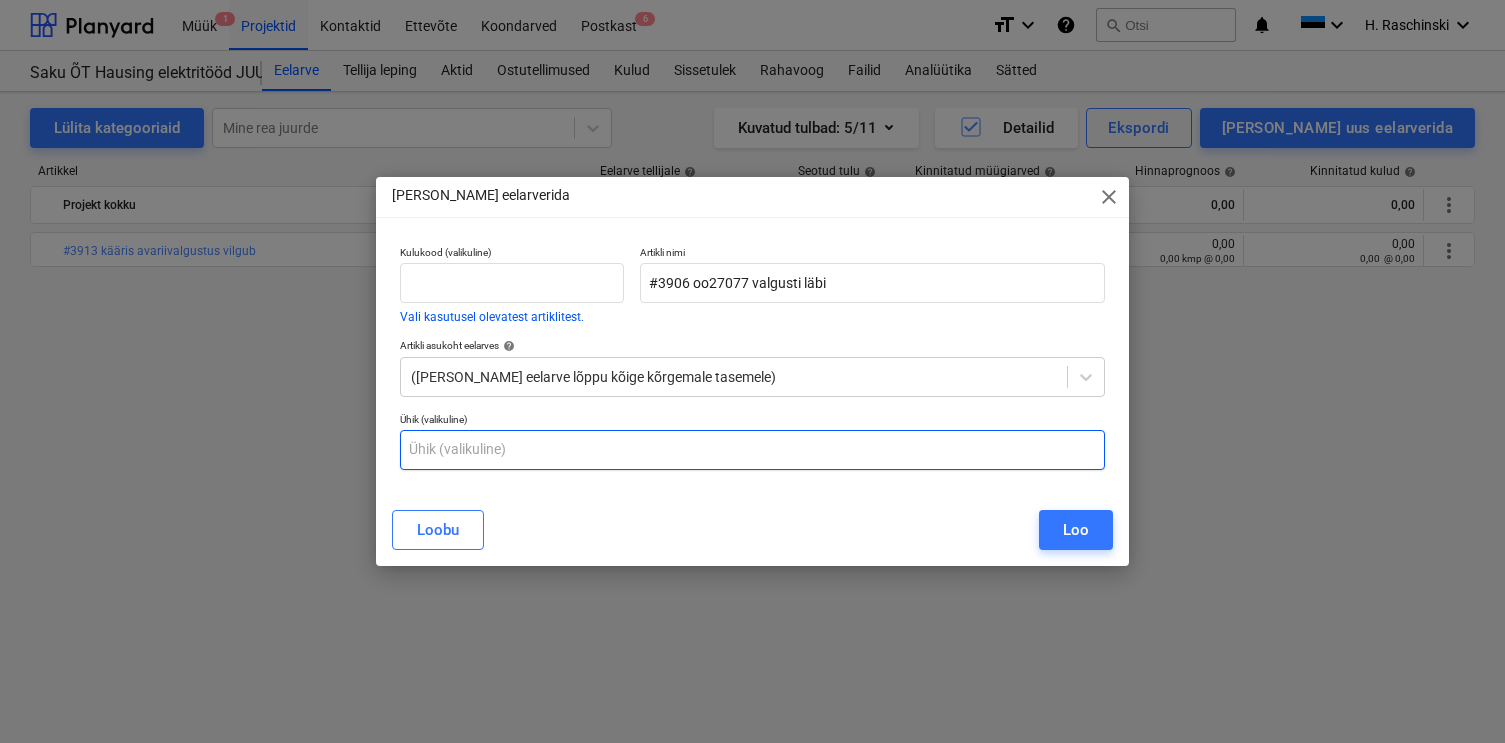 click at bounding box center (752, 450) 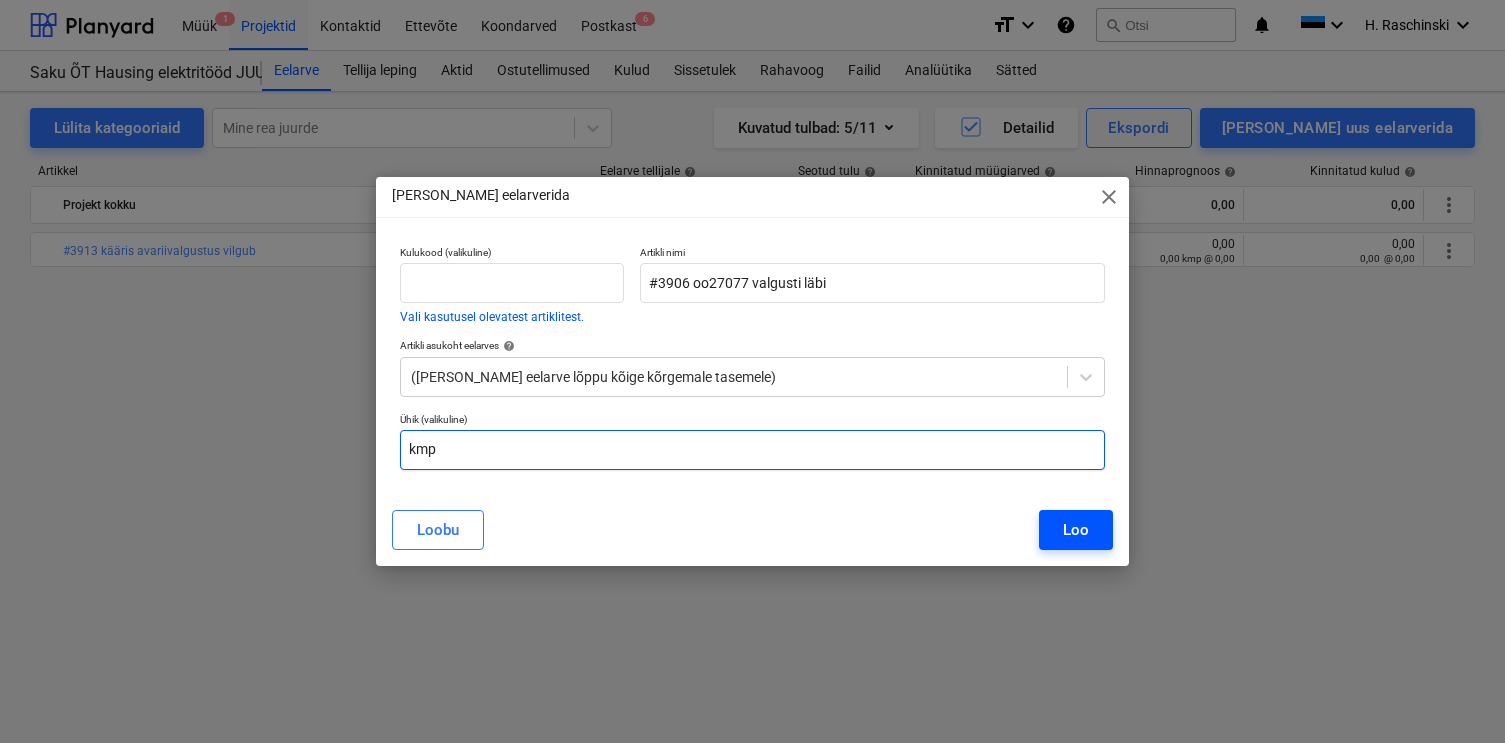 type on "kmp" 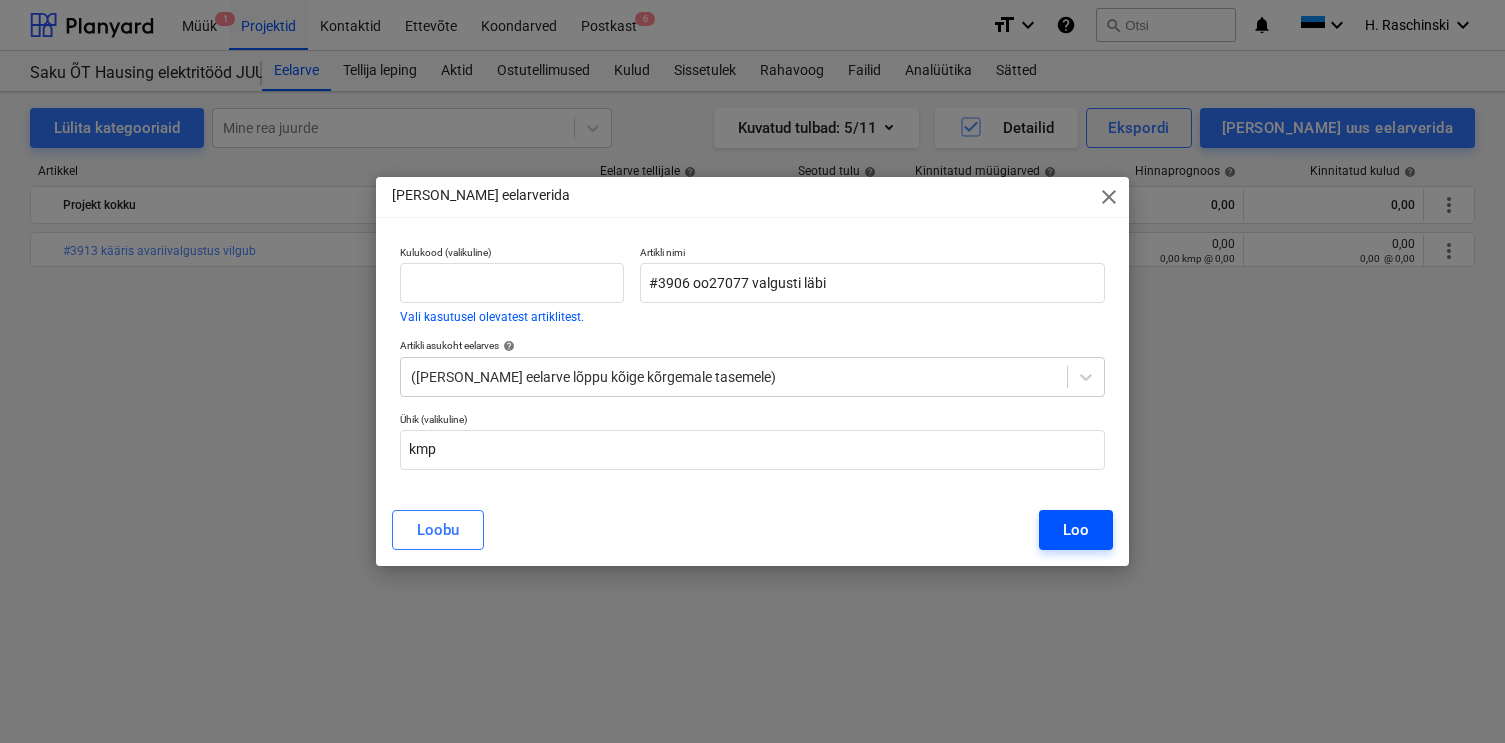 click on "Loo" at bounding box center [1076, 530] 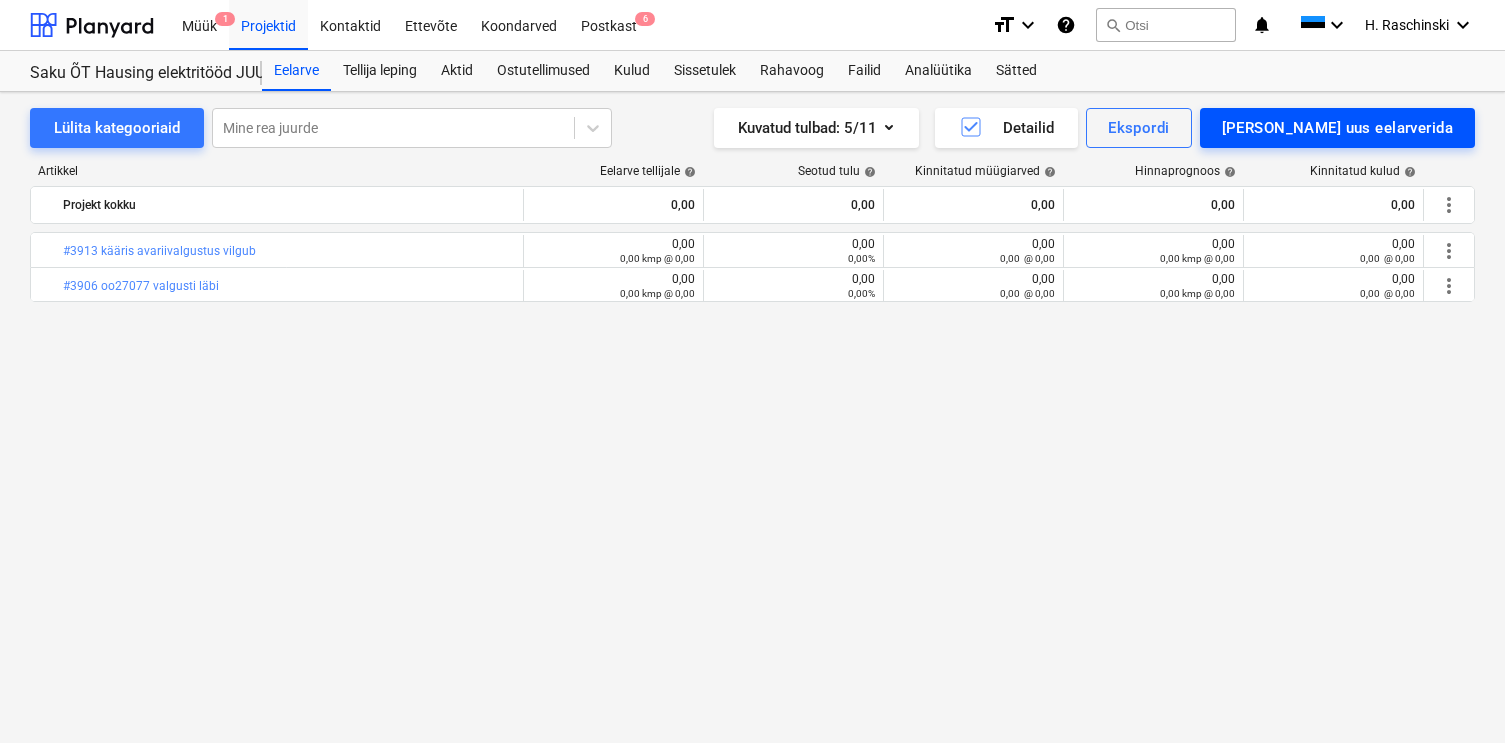 click on "[PERSON_NAME] uus eelarverida" at bounding box center (1337, 128) 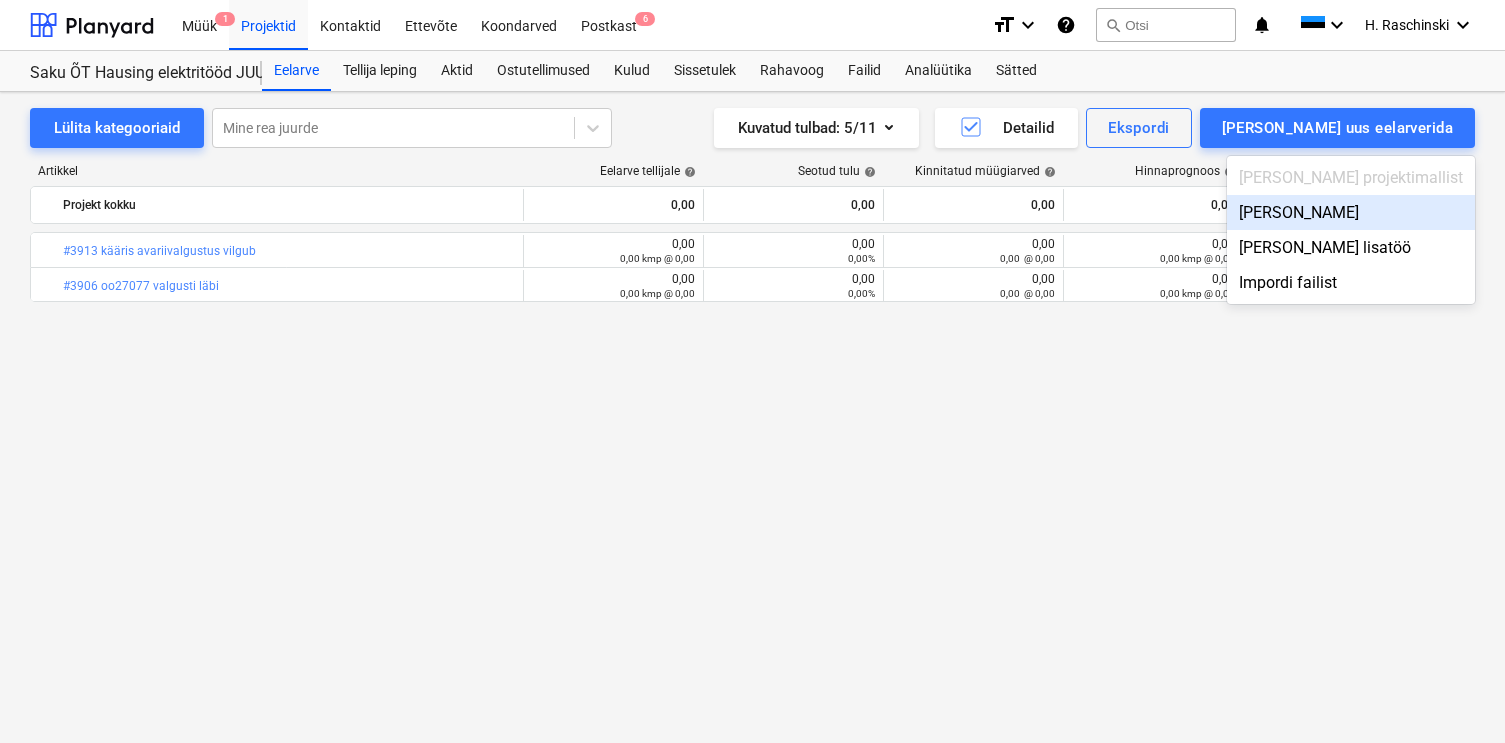 click on "[PERSON_NAME]" at bounding box center [1351, 212] 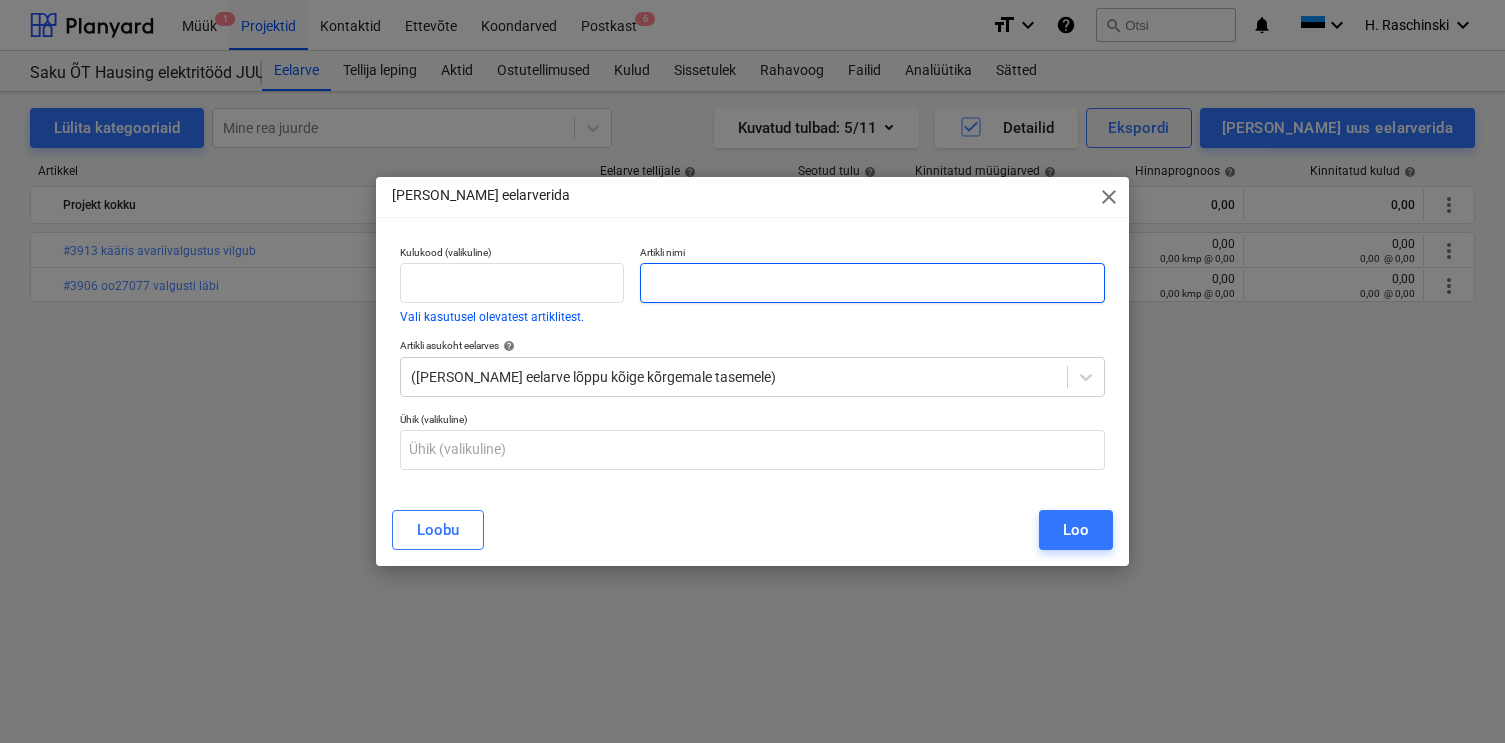 click at bounding box center (872, 283) 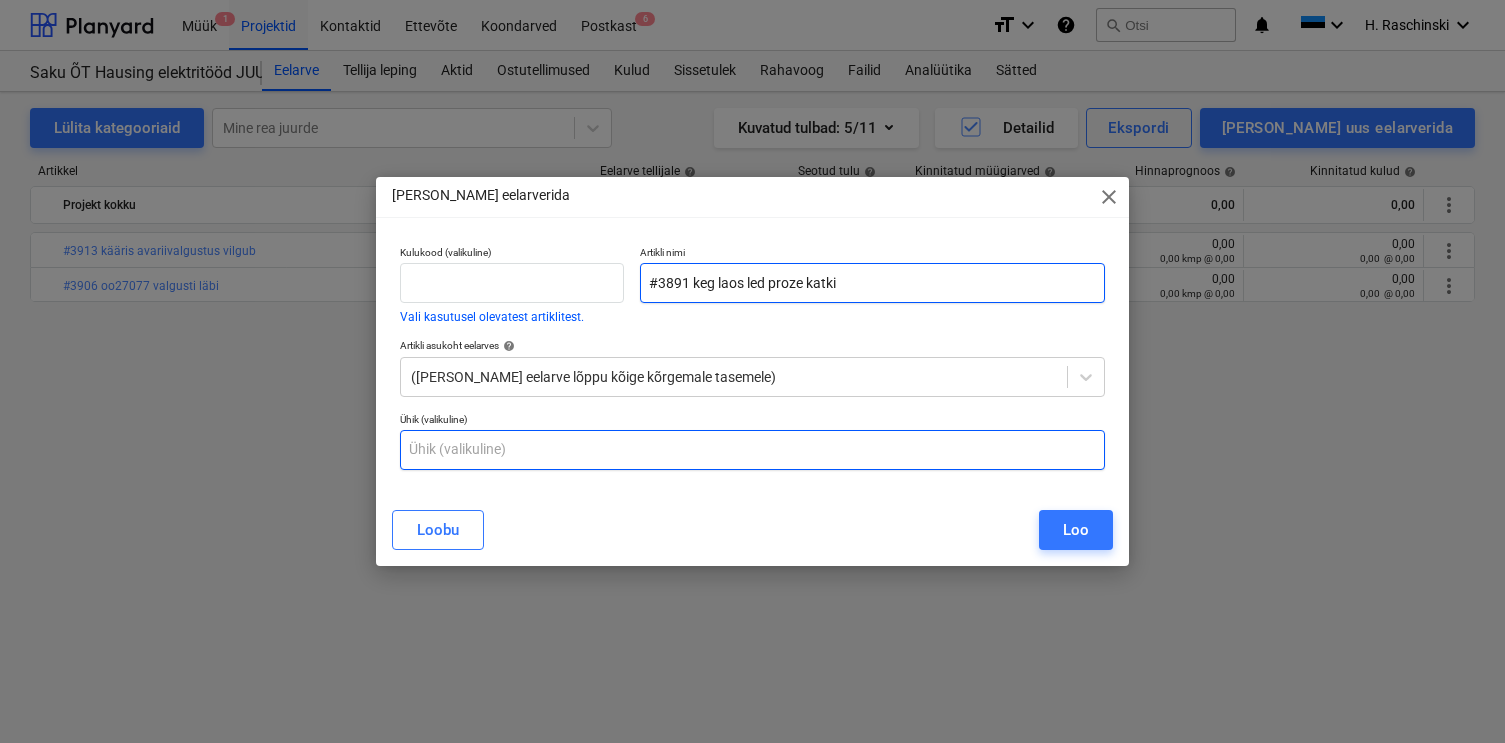 type on "#3891 keg laos led proze katki" 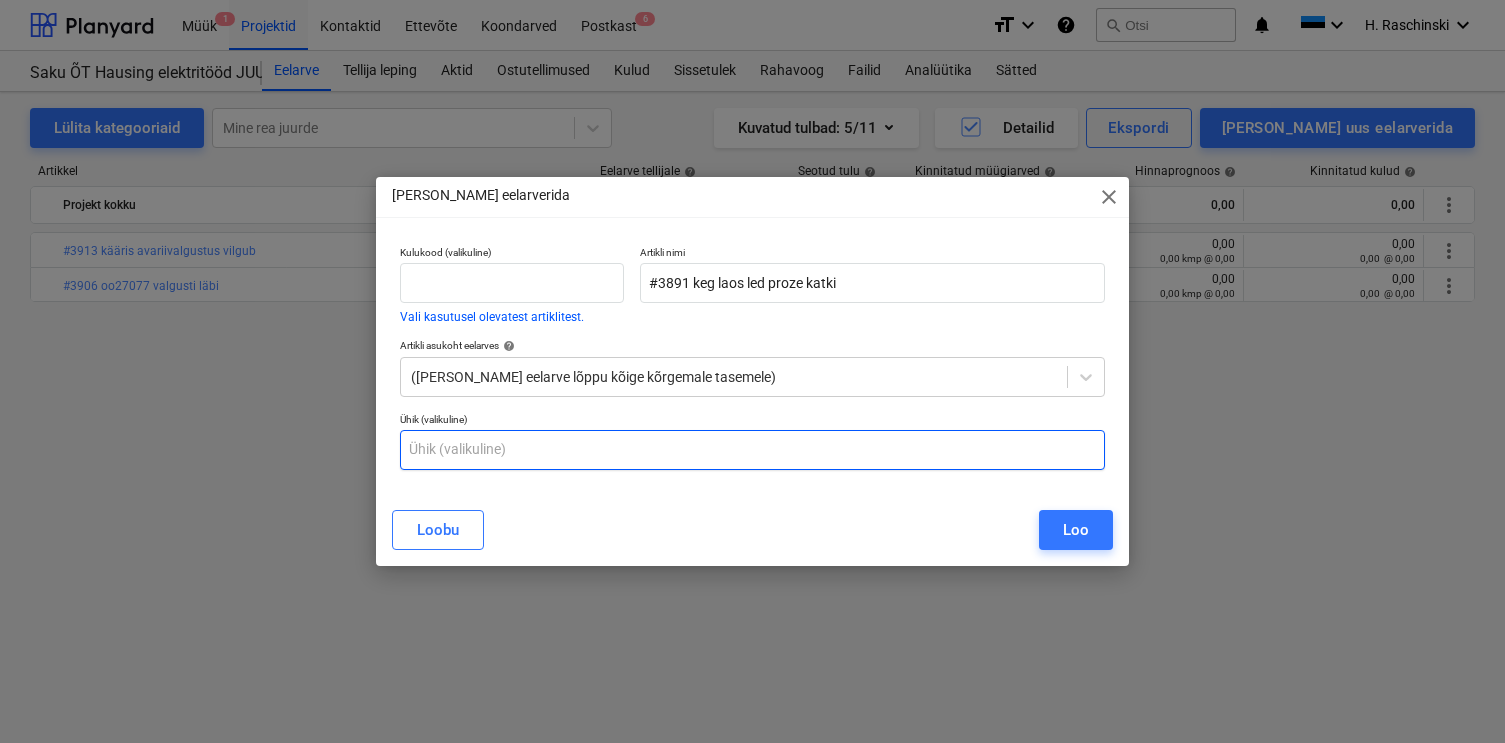 click at bounding box center [752, 450] 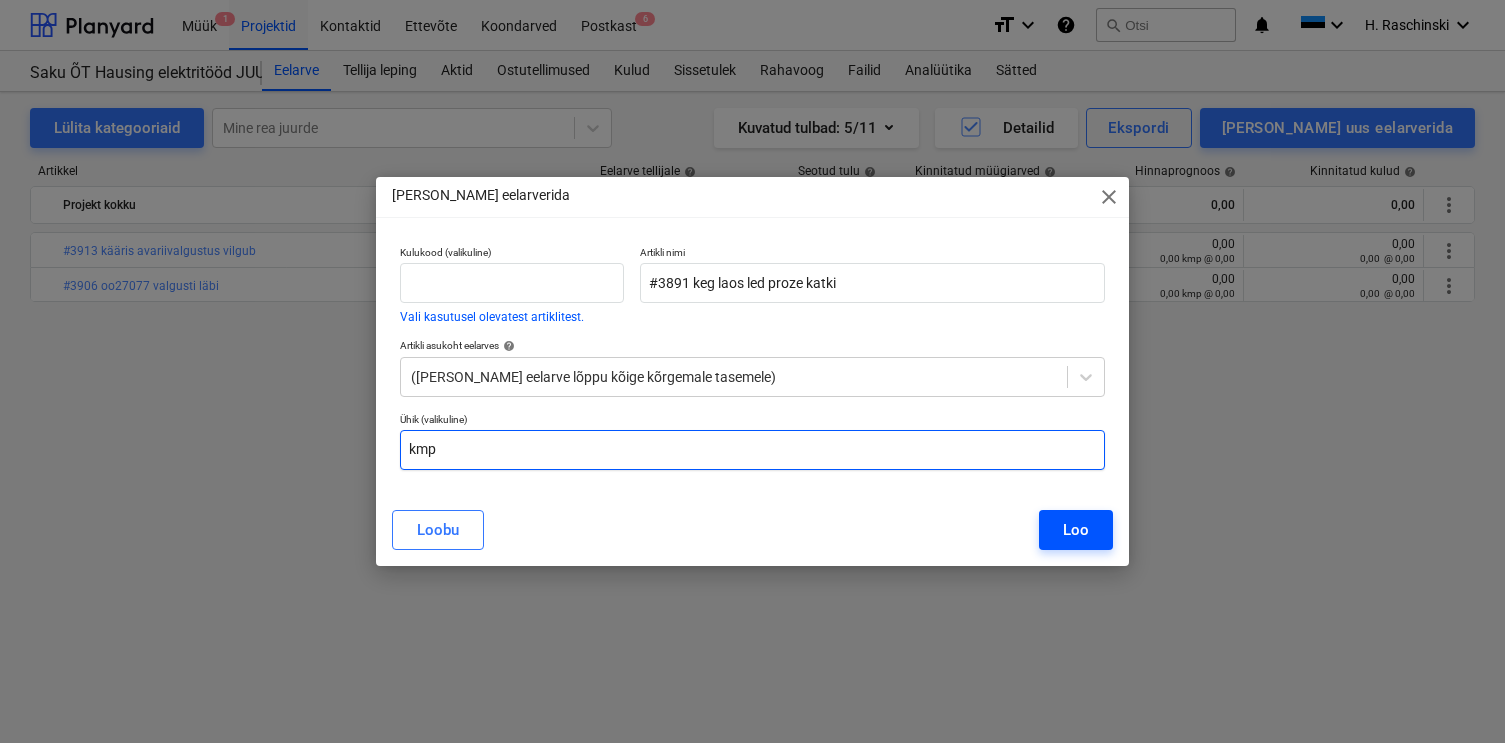 type on "kmp" 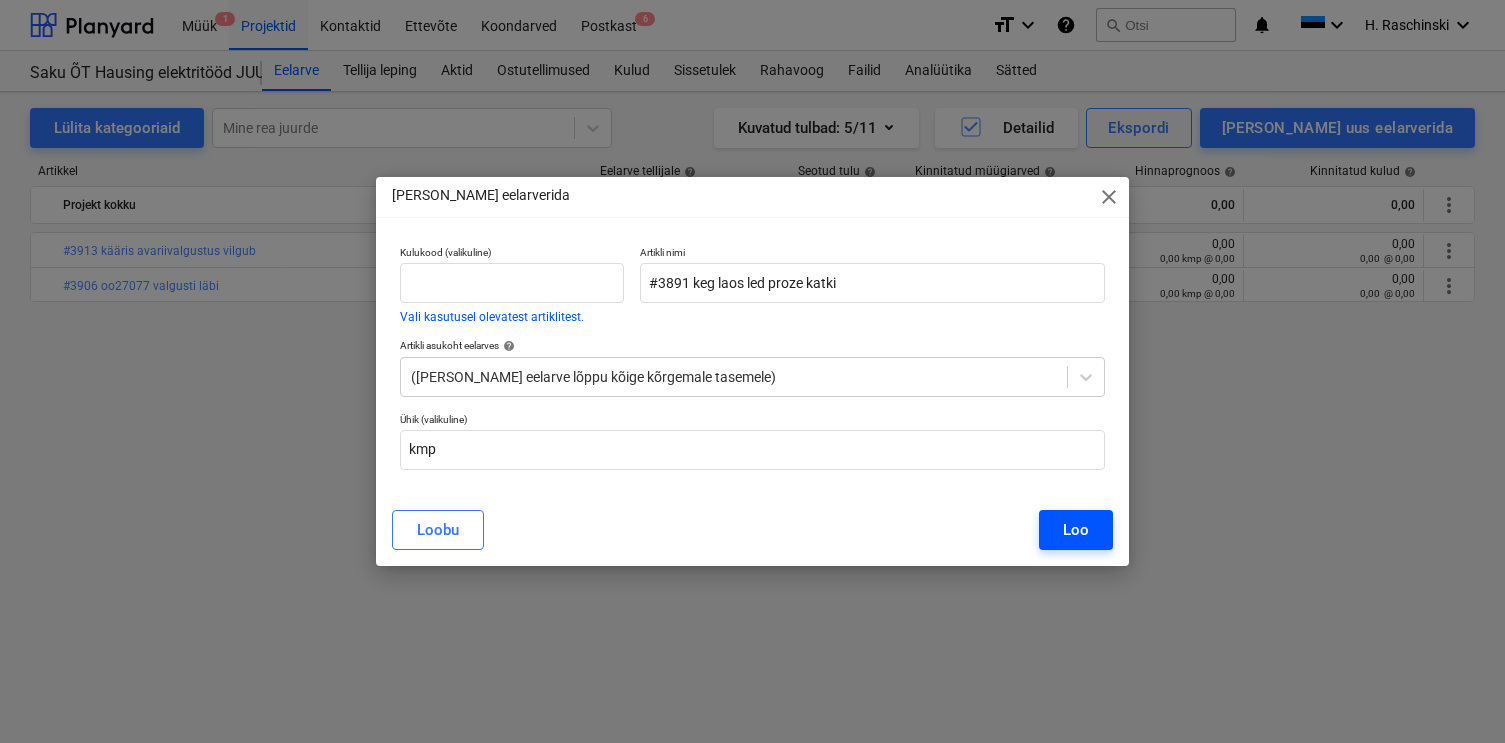 click on "Loo" at bounding box center (1076, 530) 